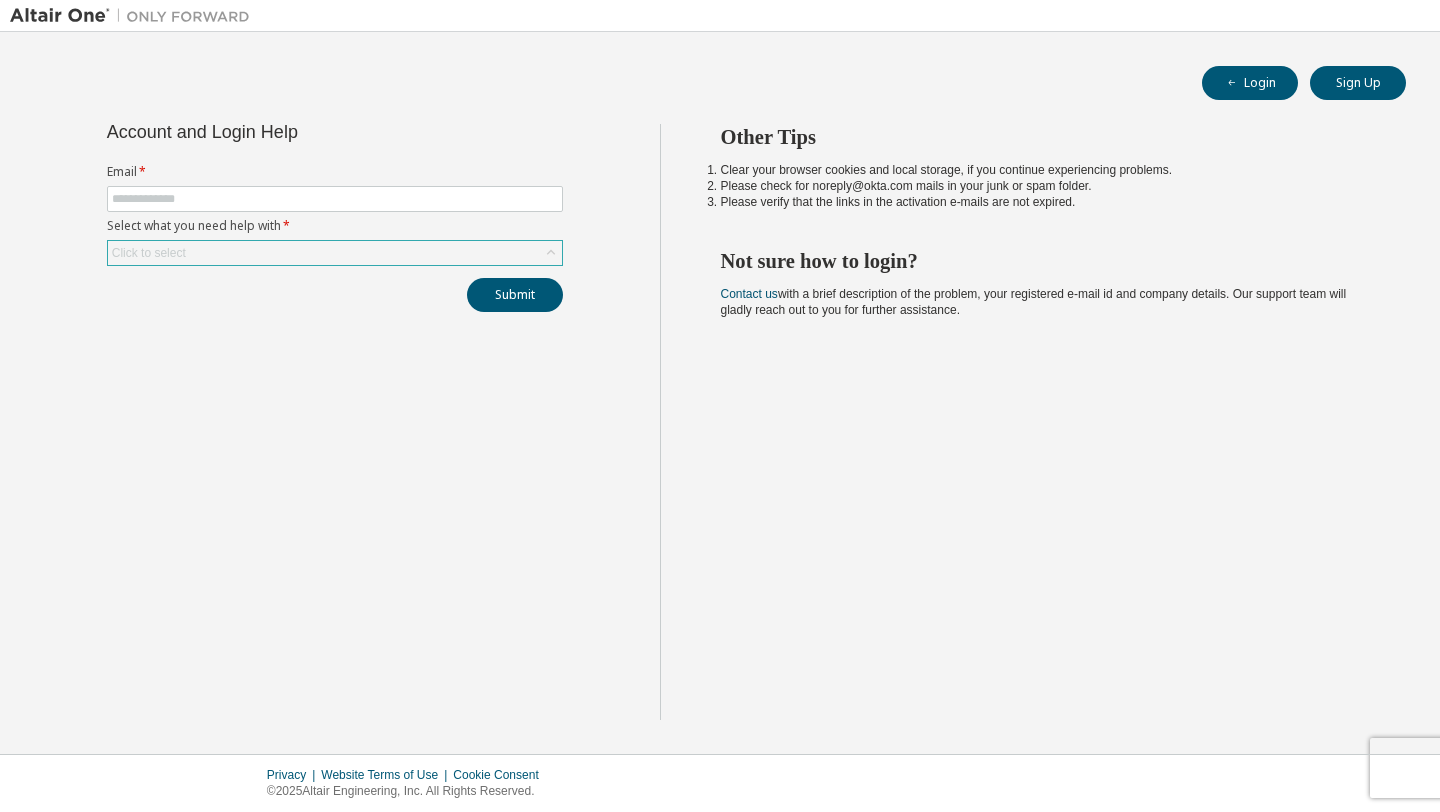 scroll, scrollTop: 0, scrollLeft: 0, axis: both 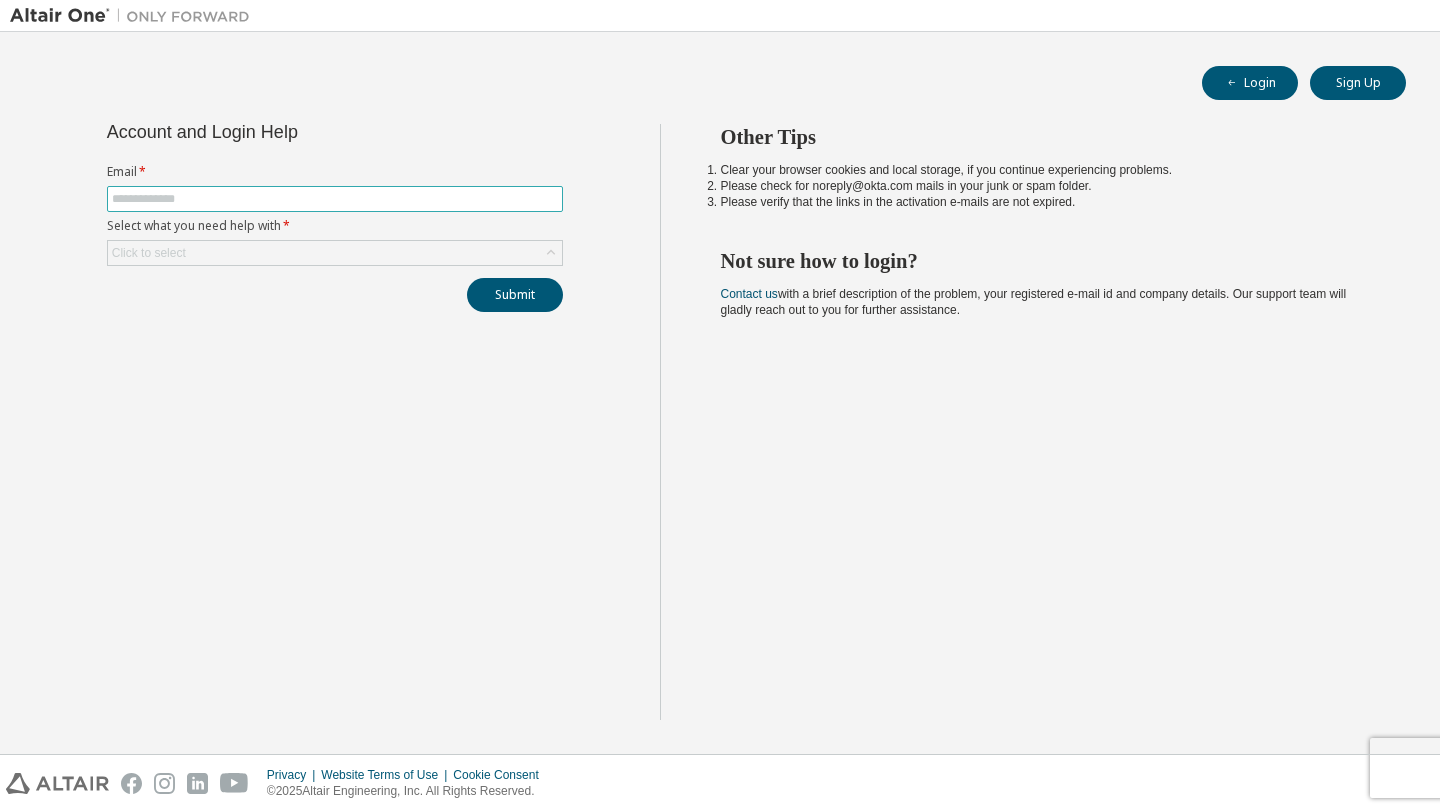 click at bounding box center [335, 199] 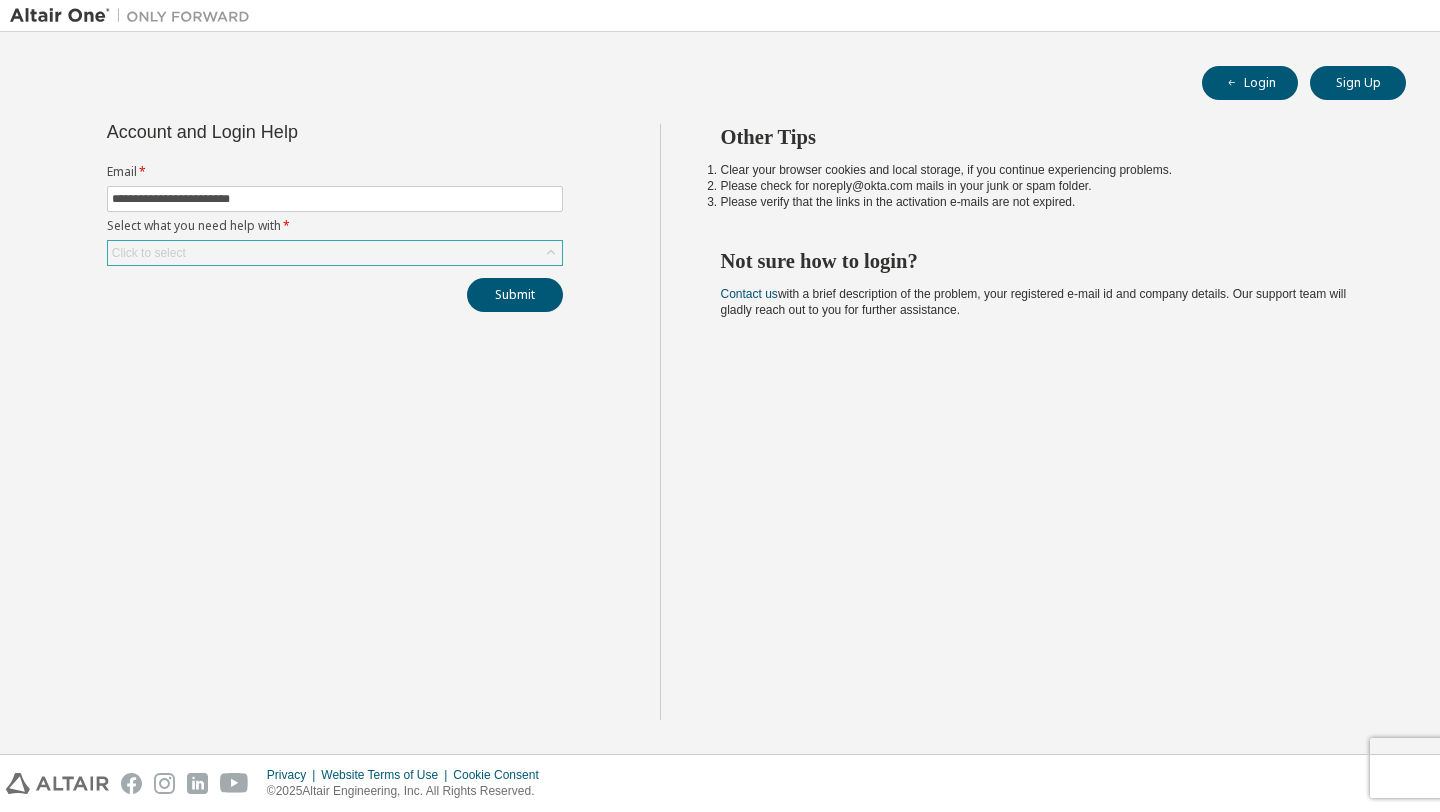 click on "Click to select" at bounding box center (335, 253) 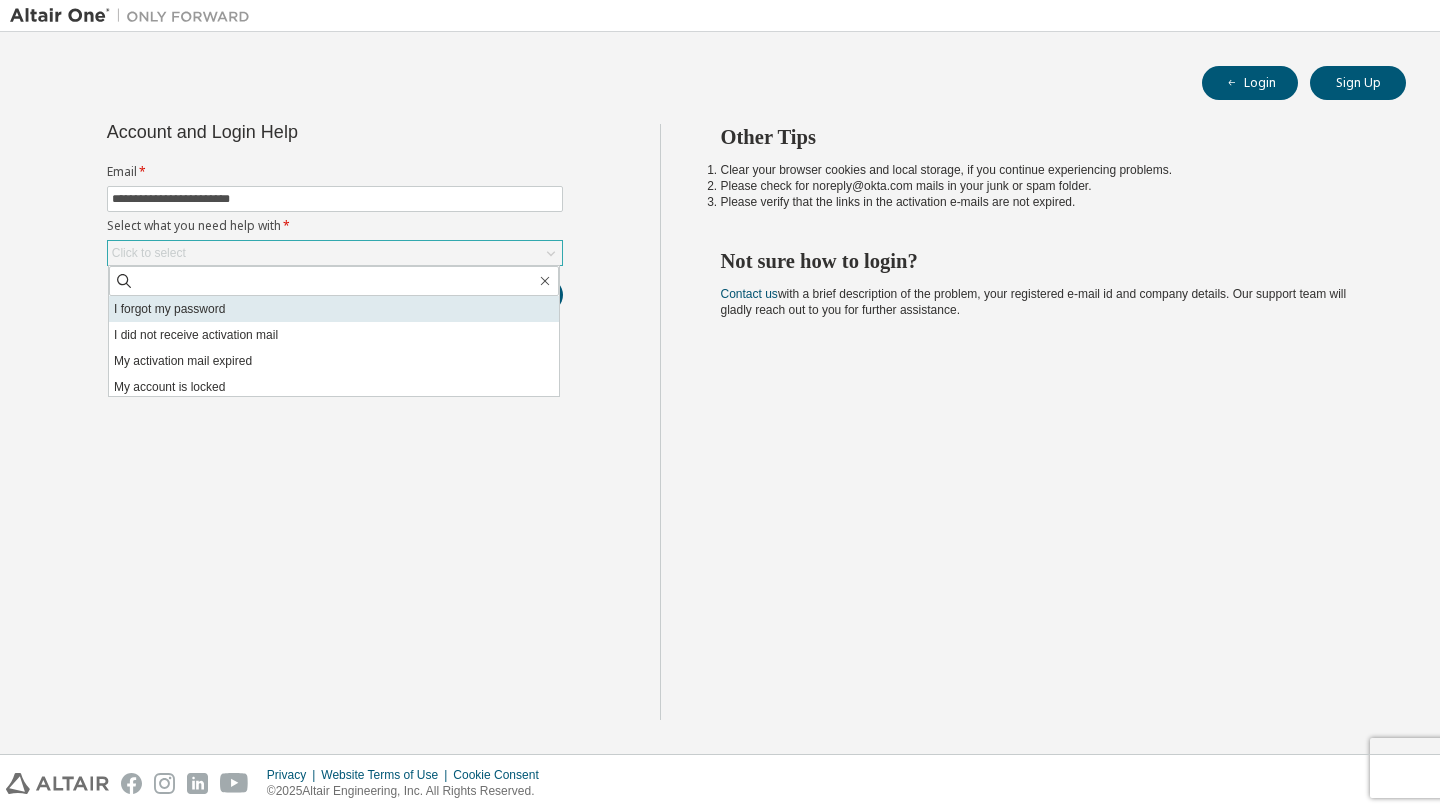 click on "I forgot my password" at bounding box center (334, 309) 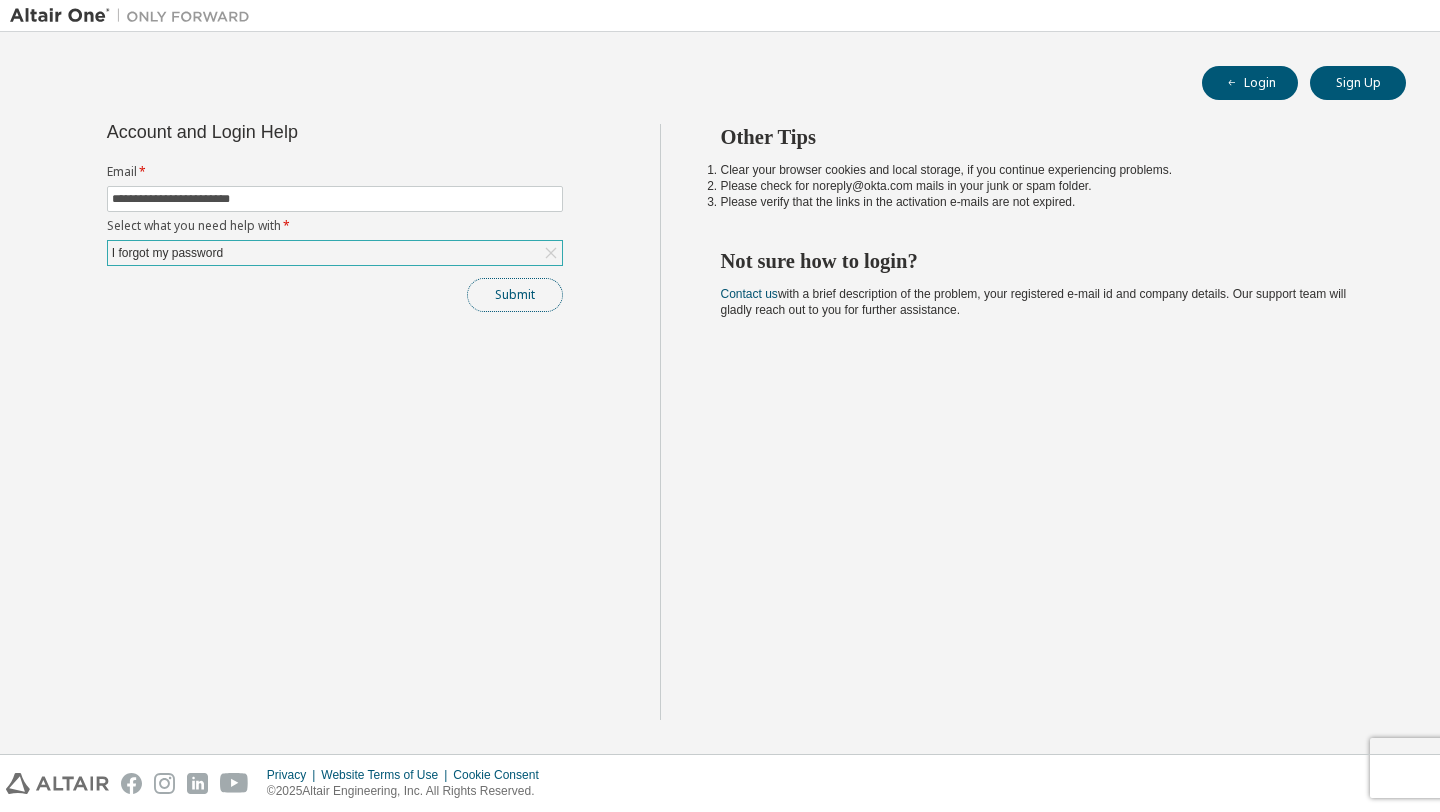 click on "Submit" at bounding box center [515, 295] 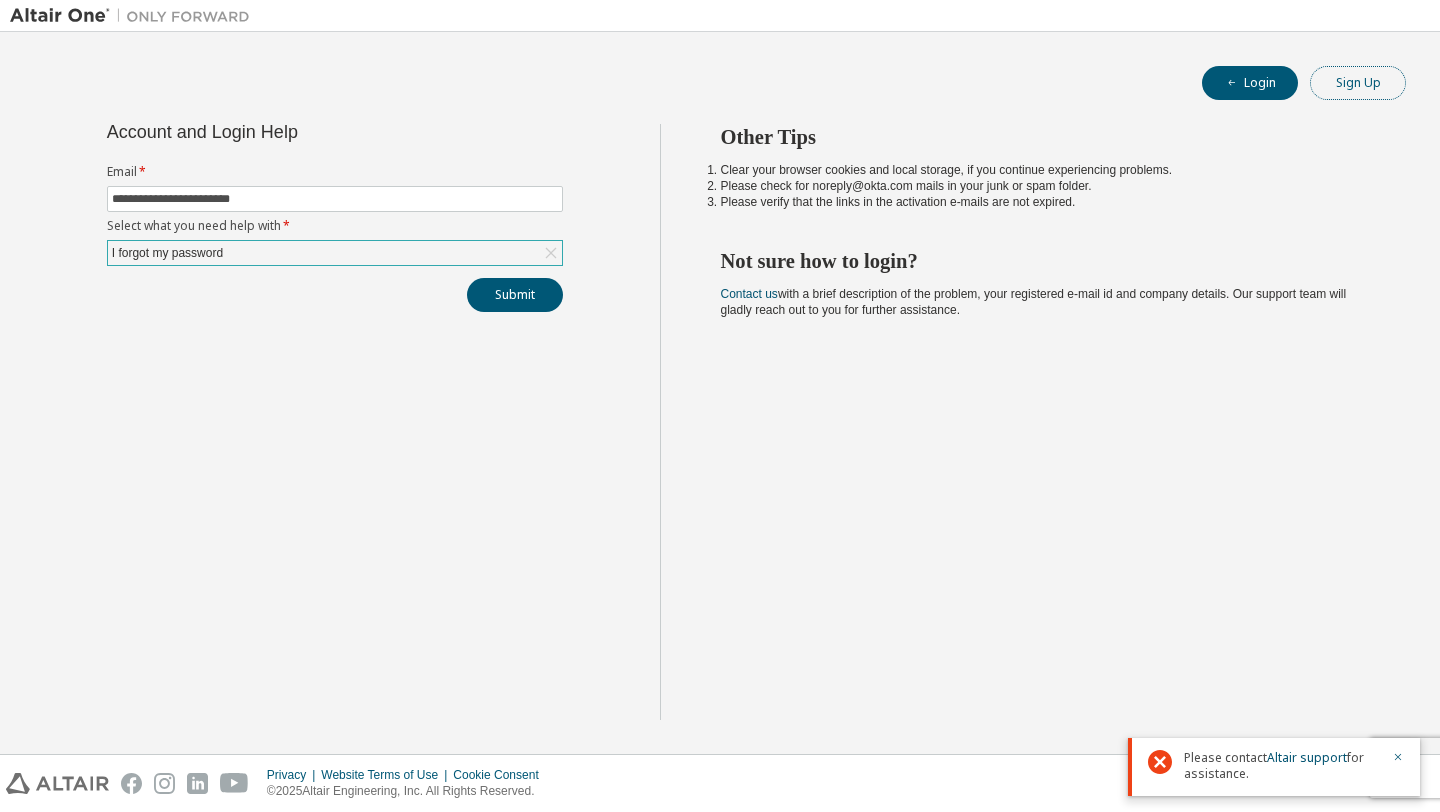 click on "Sign Up" at bounding box center [1358, 83] 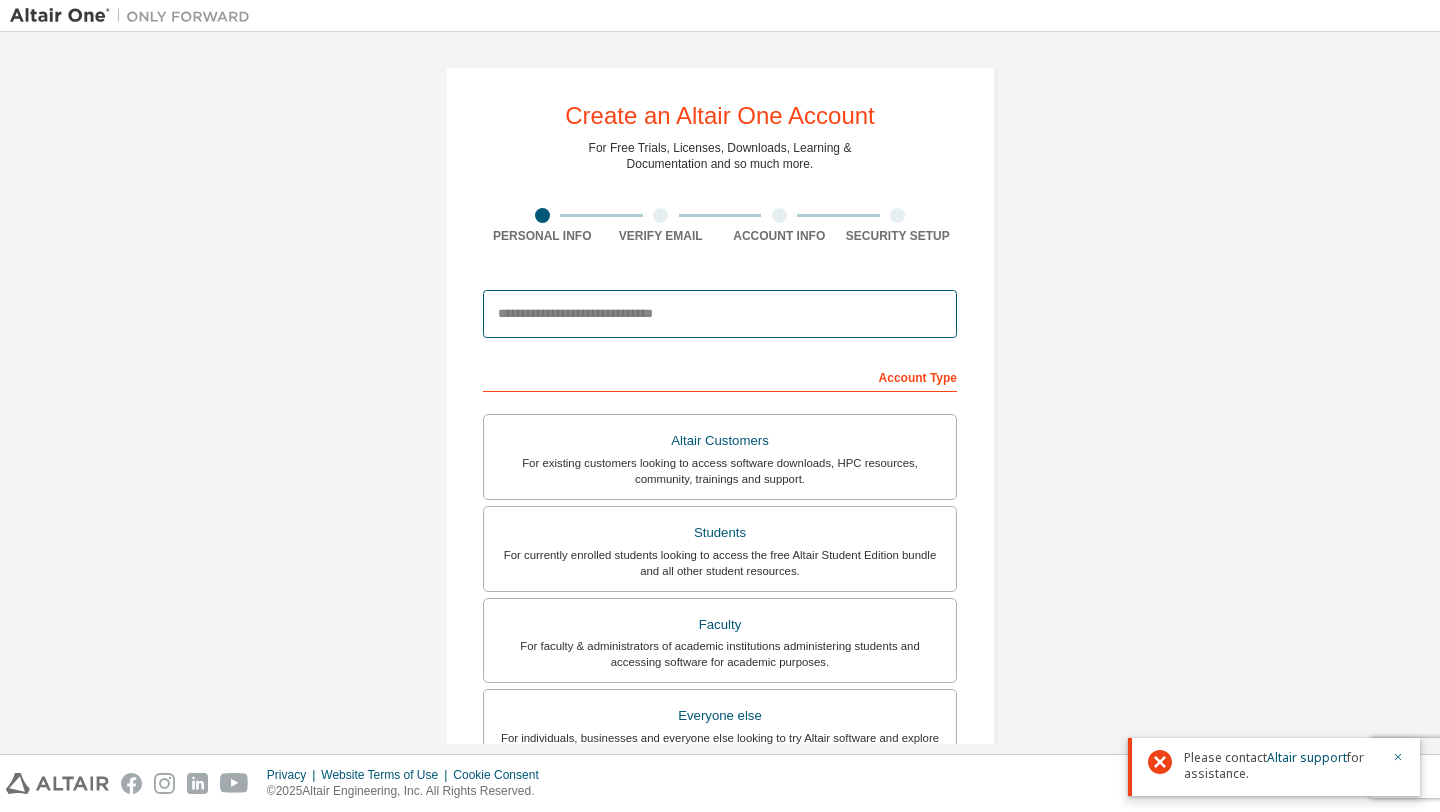 click at bounding box center [720, 314] 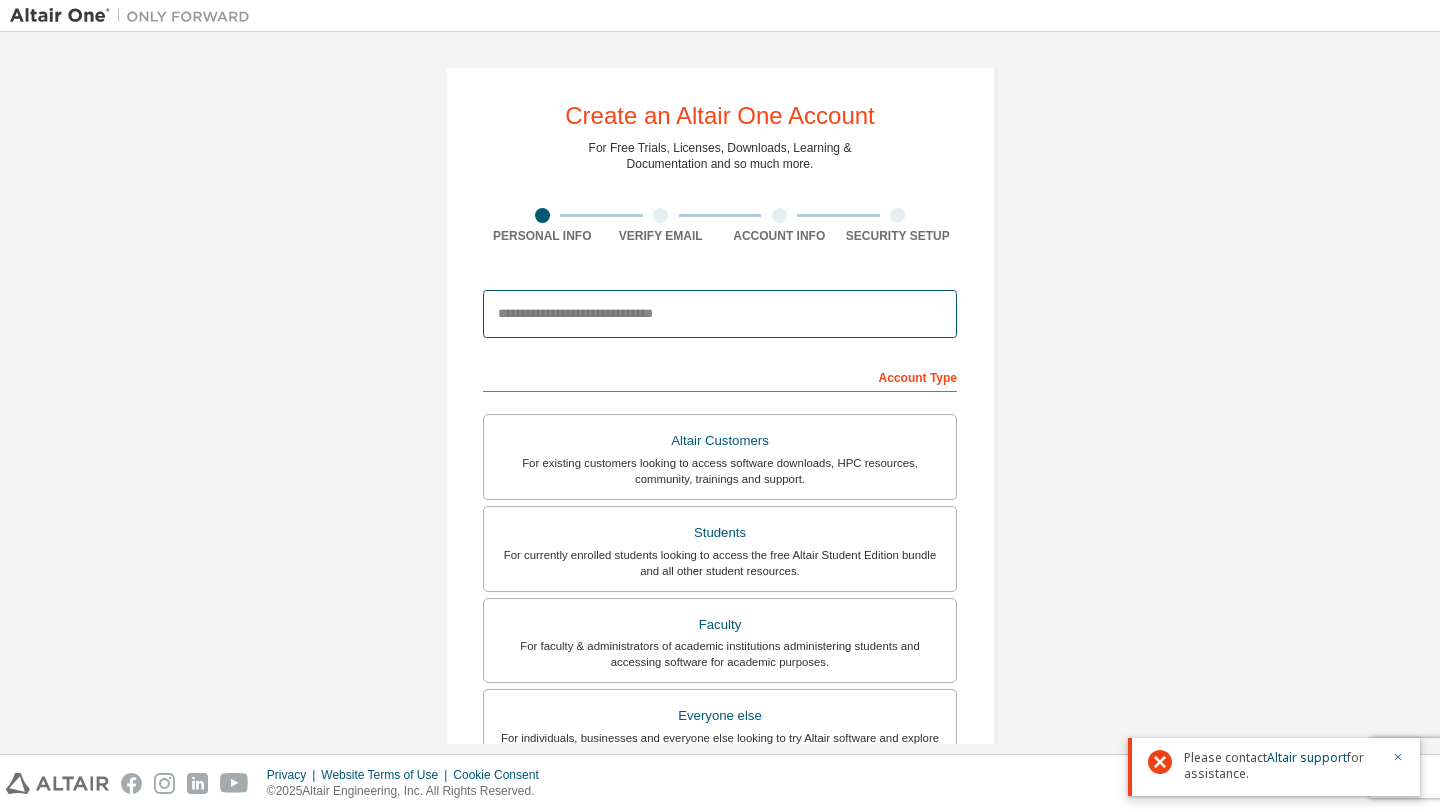 type on "**********" 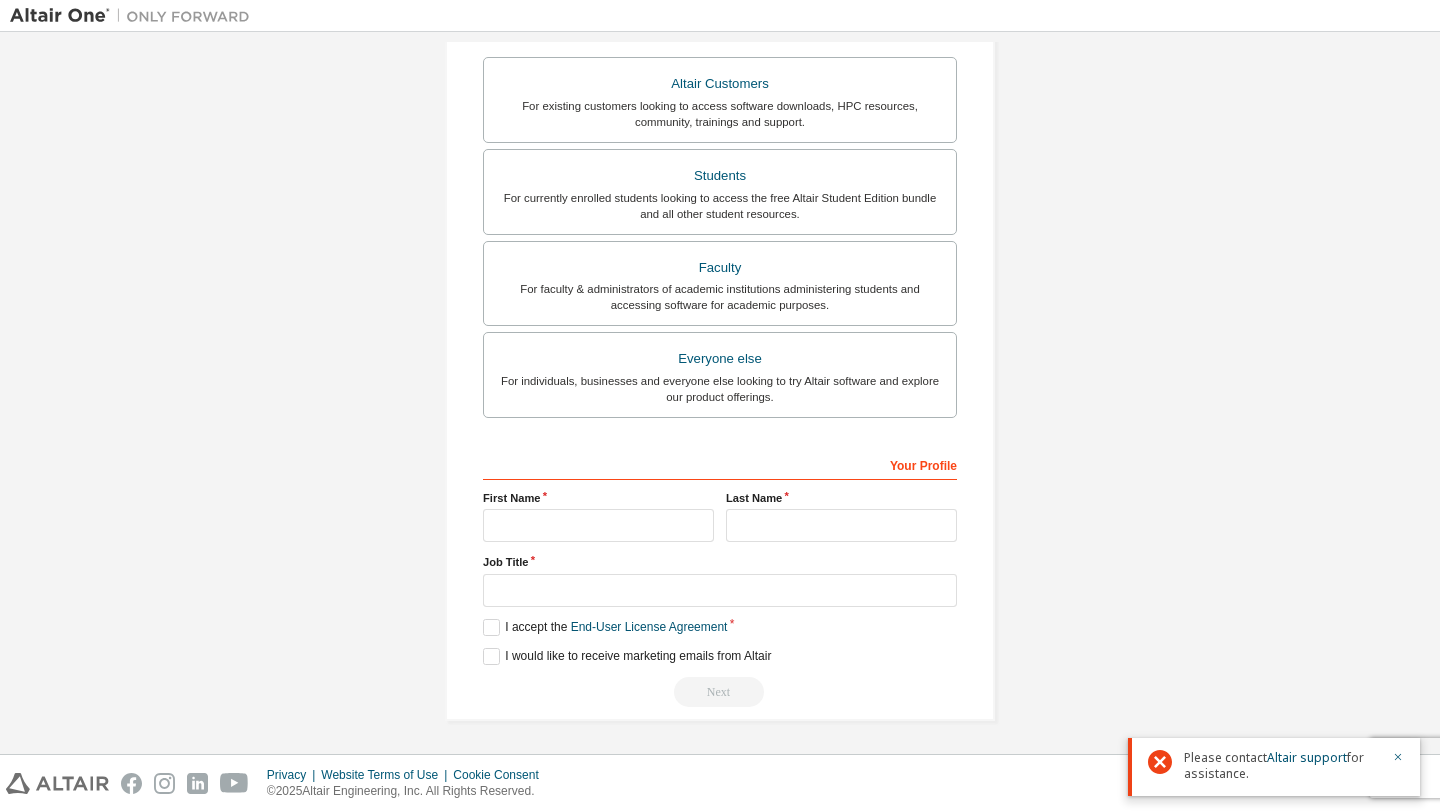 scroll, scrollTop: 0, scrollLeft: 0, axis: both 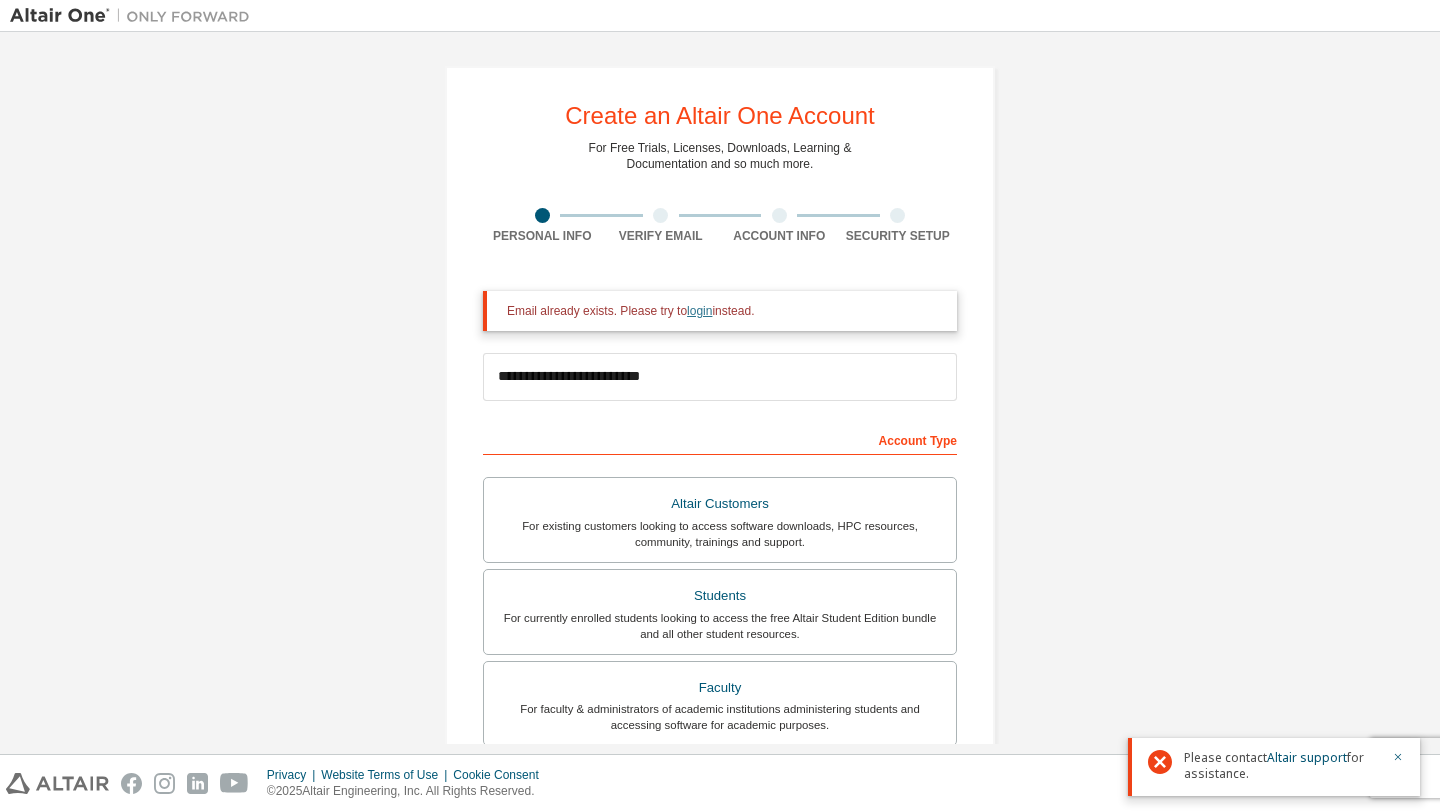 click on "login" at bounding box center (699, 311) 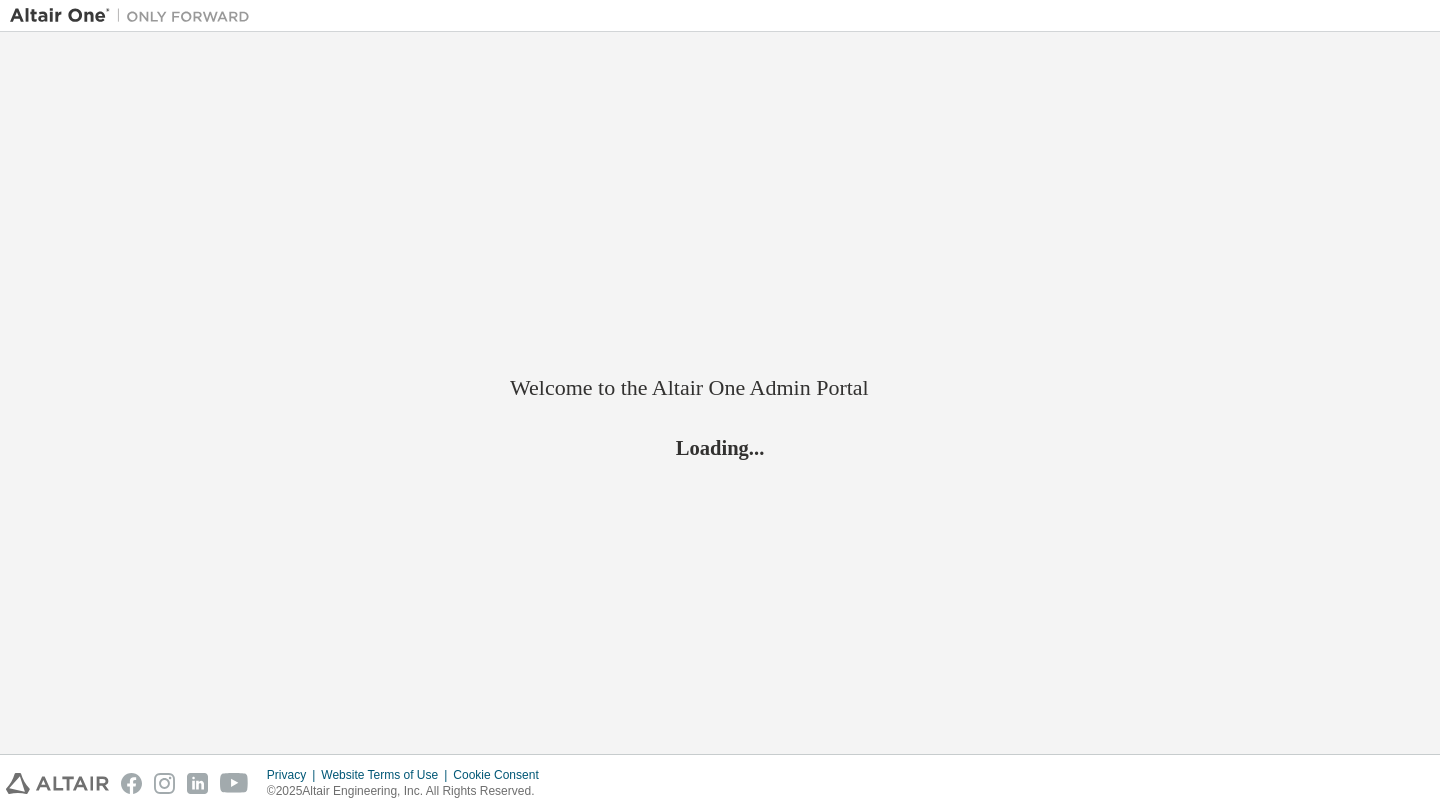 scroll, scrollTop: 0, scrollLeft: 0, axis: both 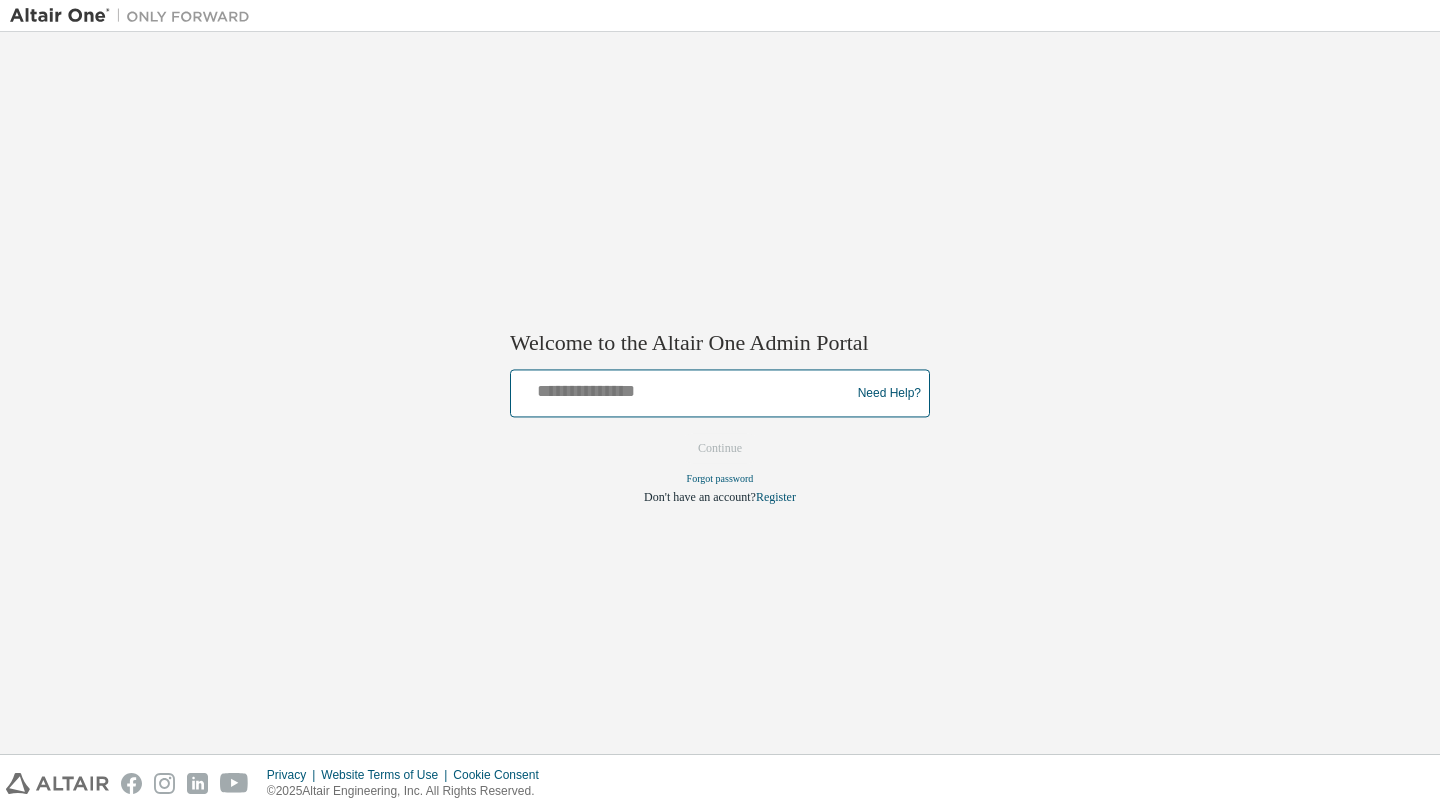 click at bounding box center (683, 389) 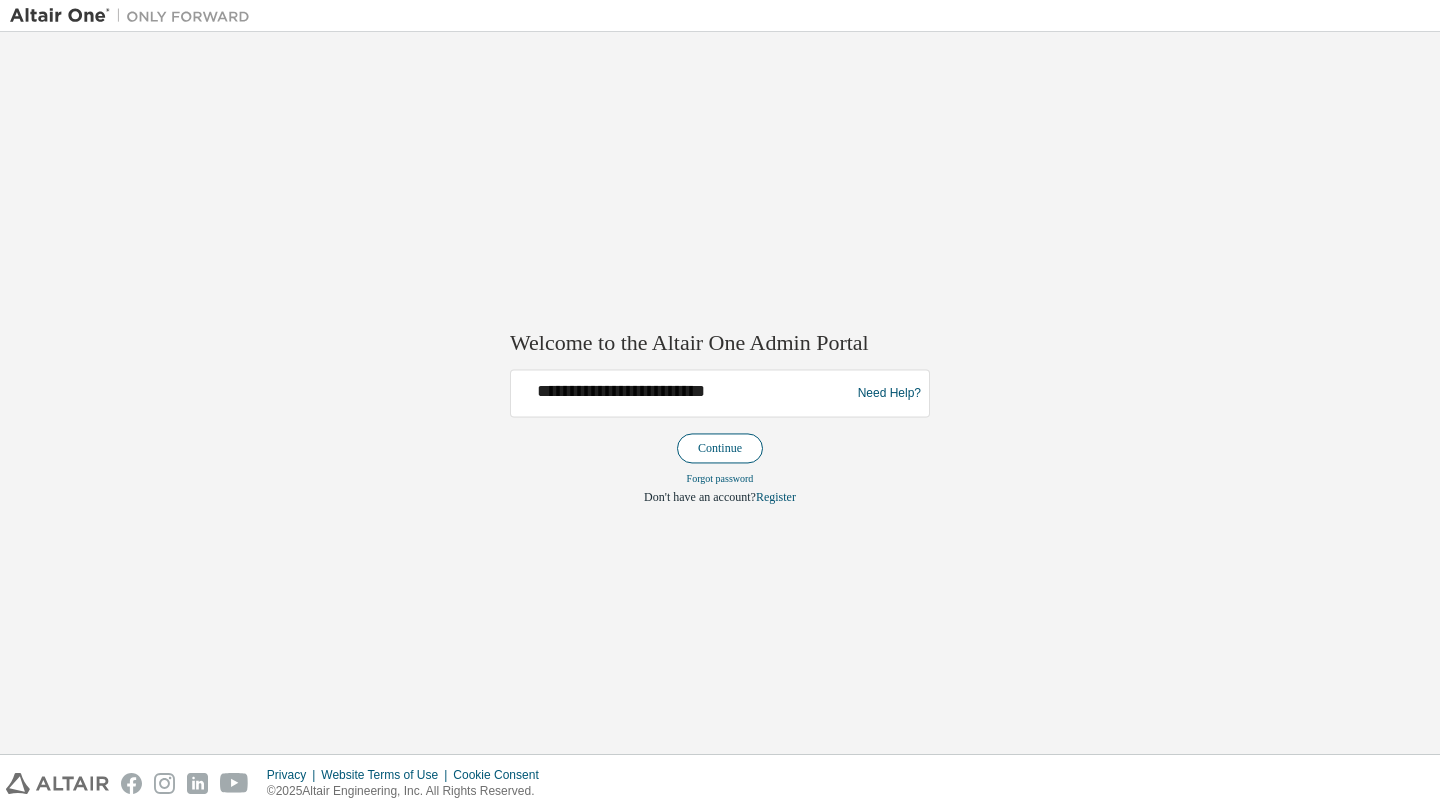 click on "Continue" at bounding box center [720, 449] 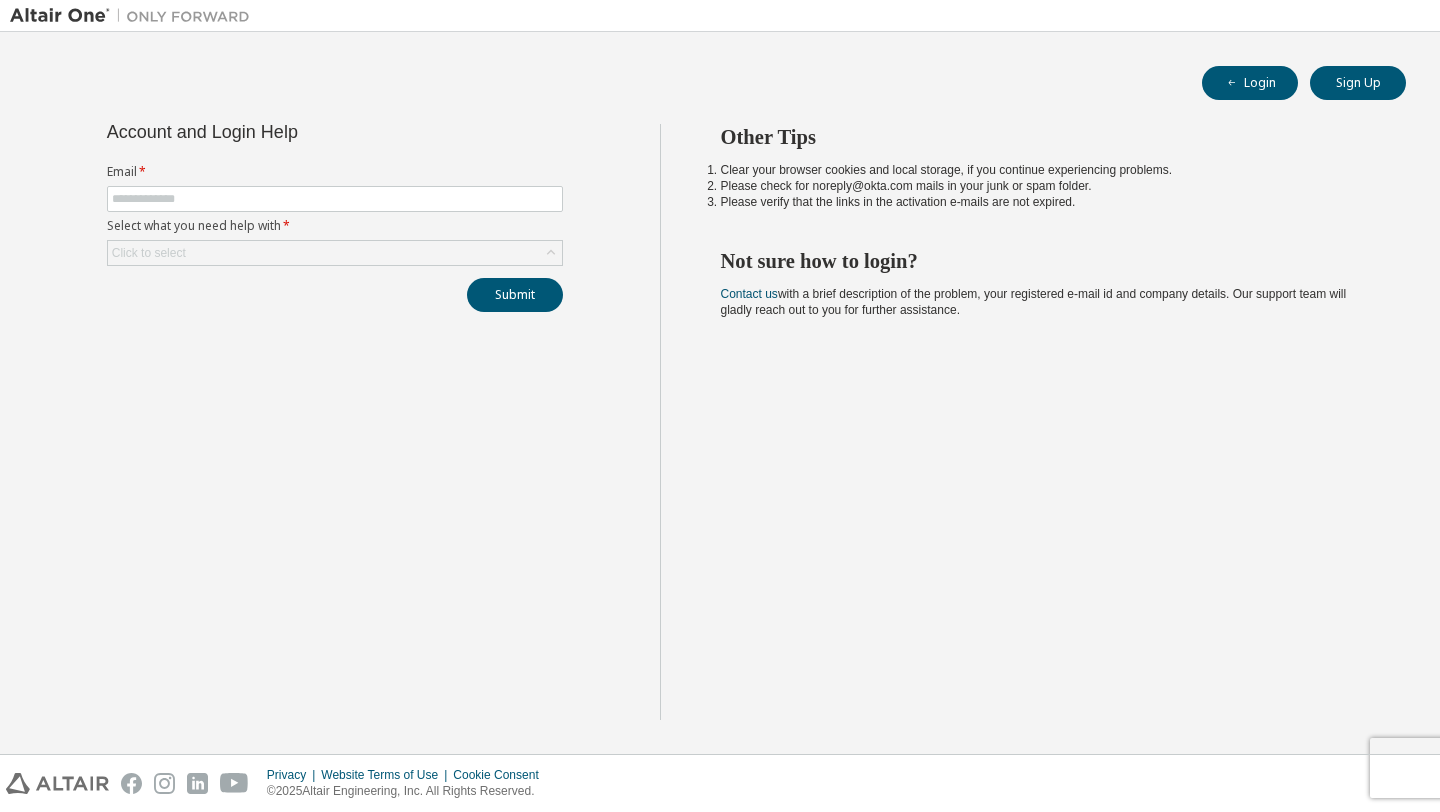 scroll, scrollTop: 0, scrollLeft: 0, axis: both 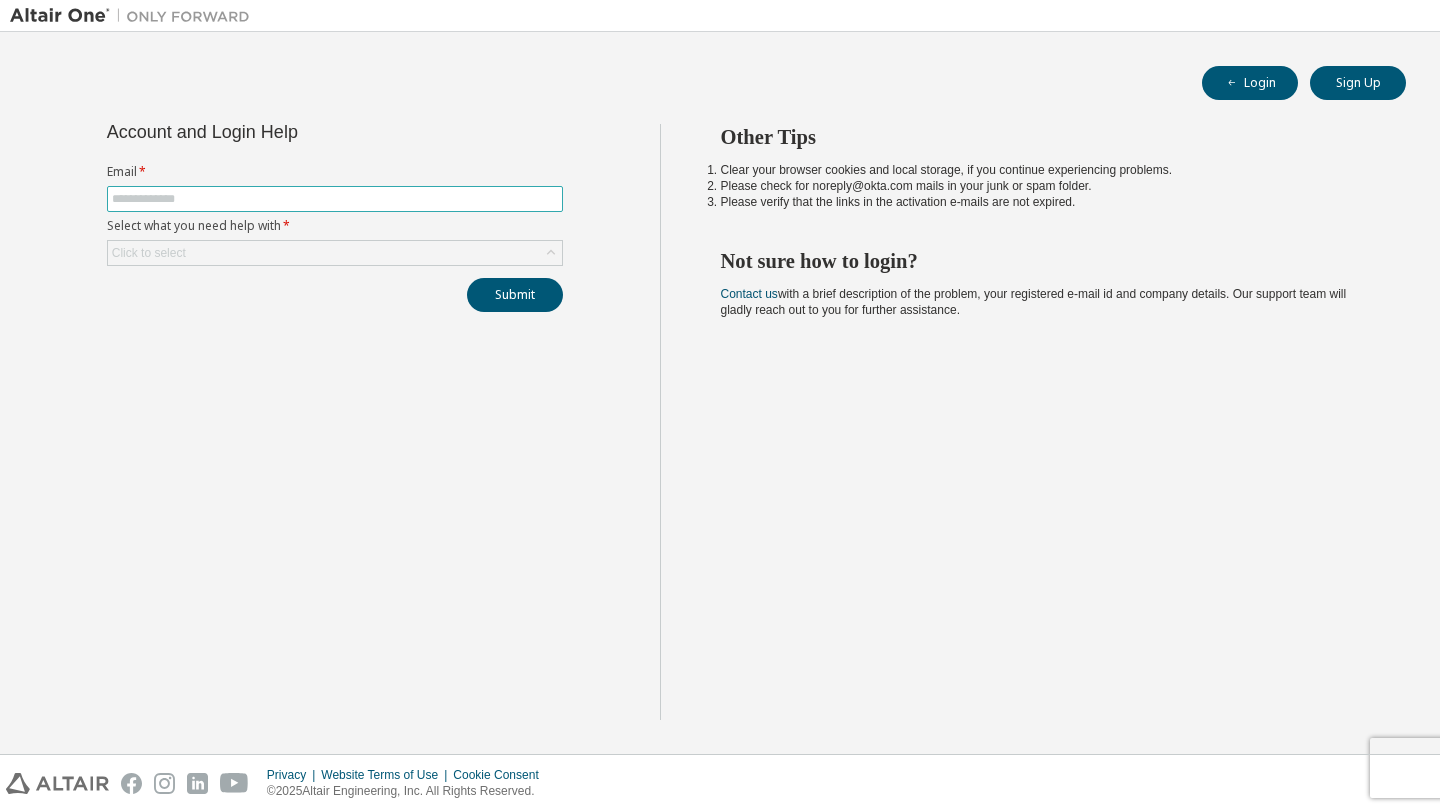 click at bounding box center (335, 199) 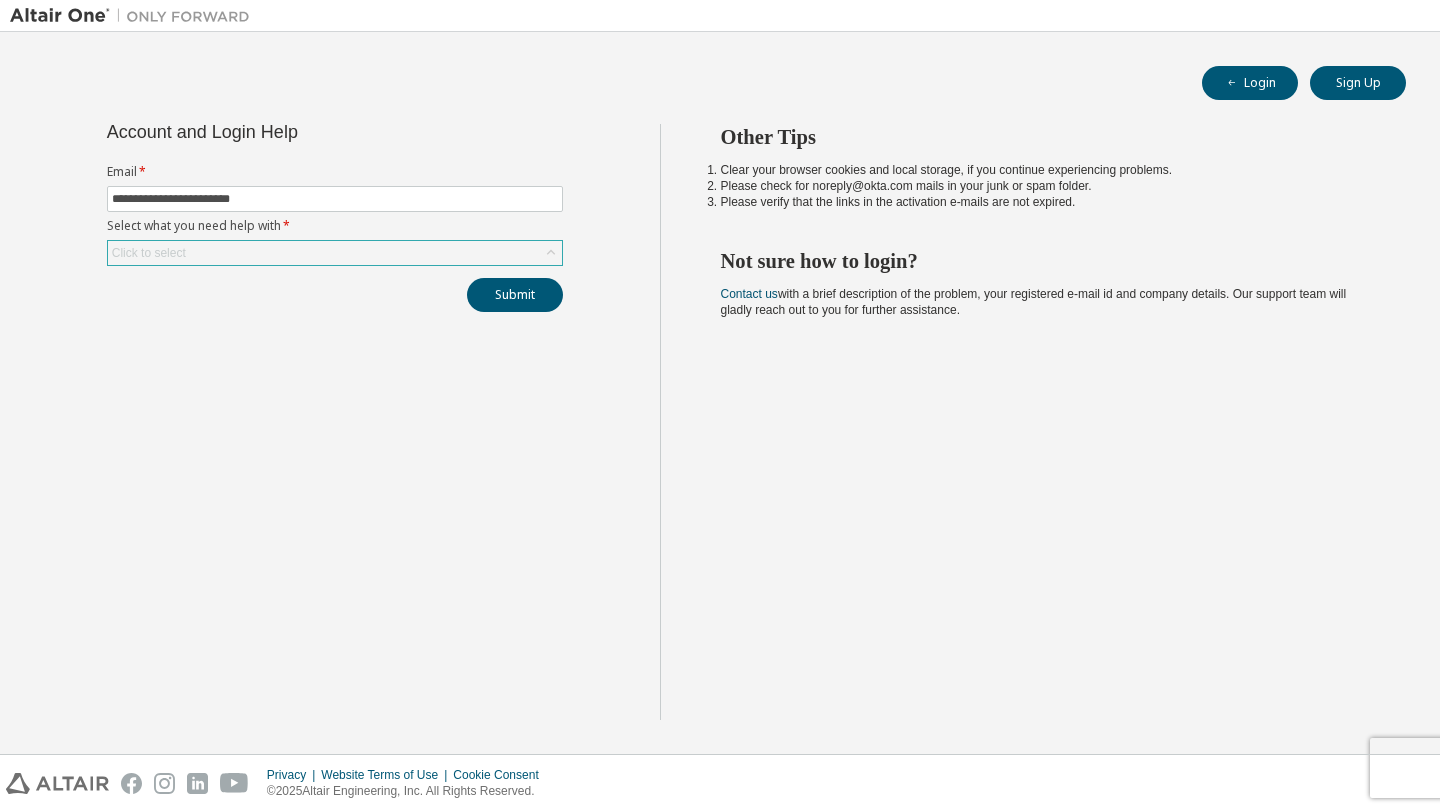 click on "Click to select" at bounding box center [335, 253] 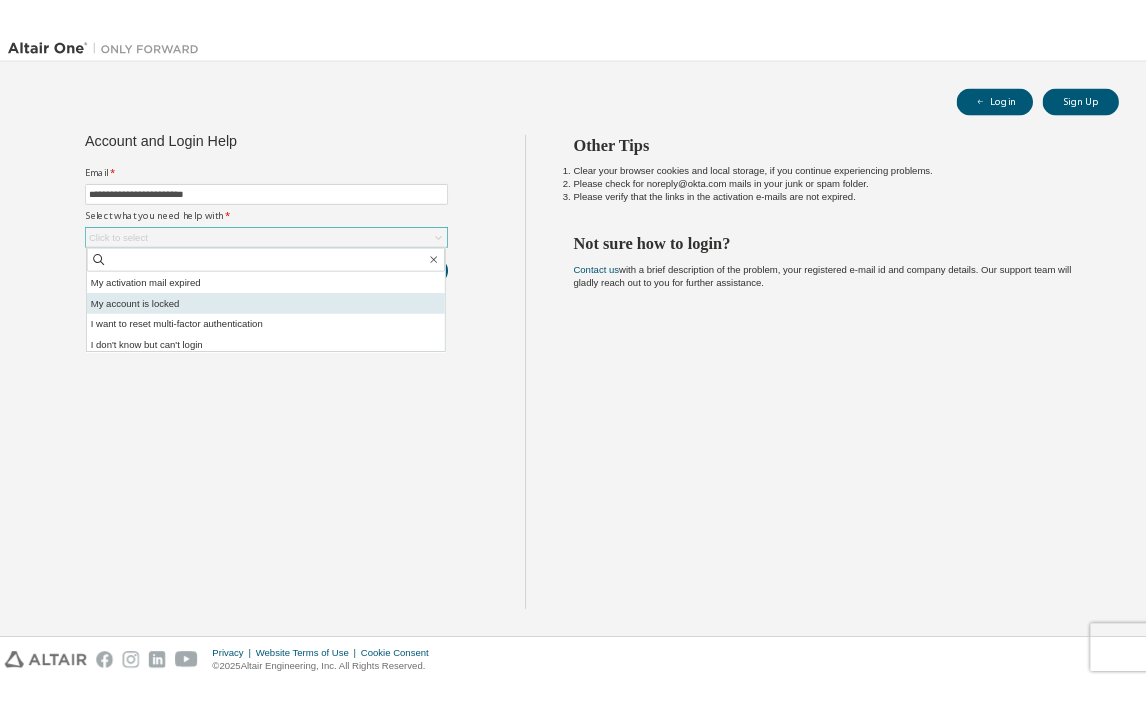scroll, scrollTop: 56, scrollLeft: 0, axis: vertical 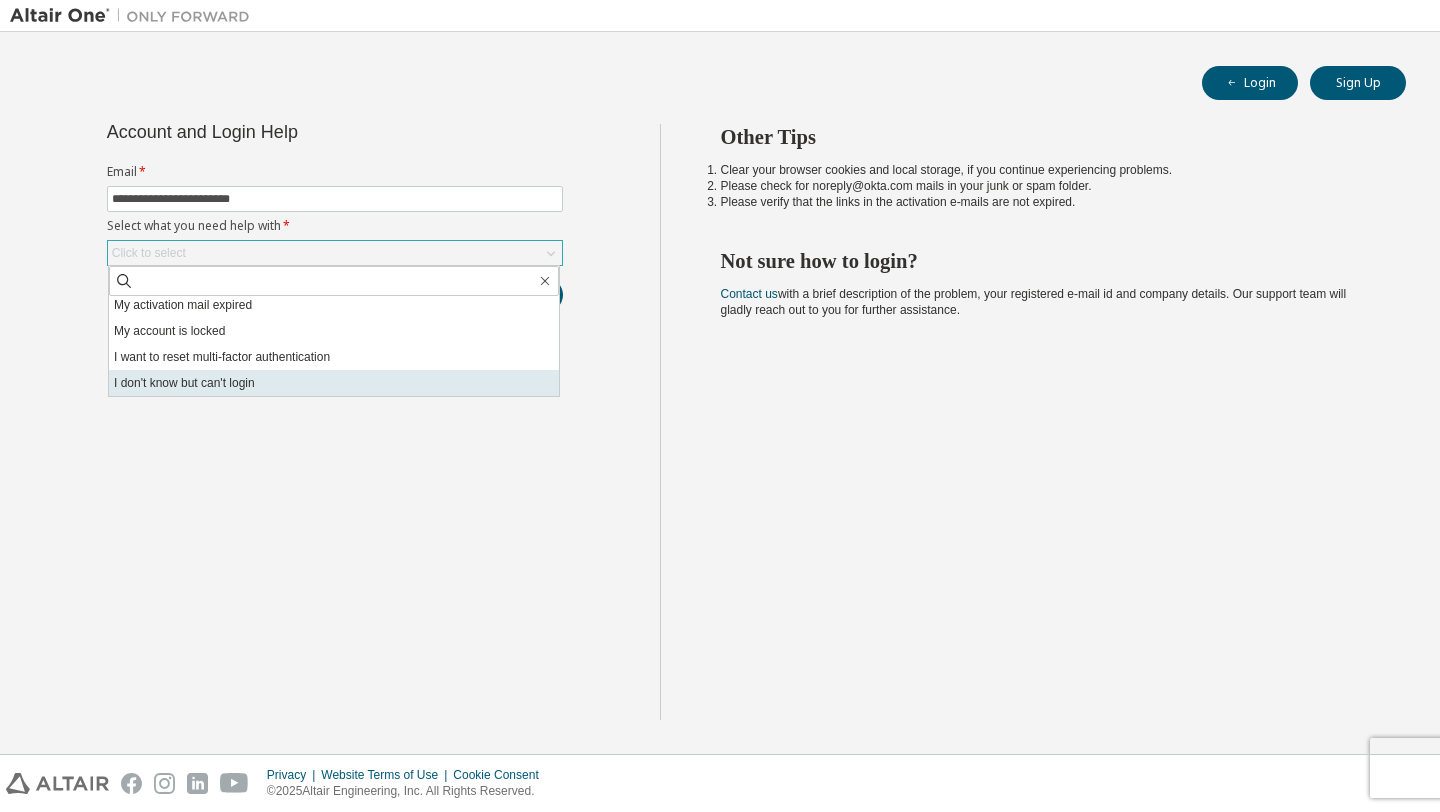 click on "I don't know but can't login" at bounding box center [334, 383] 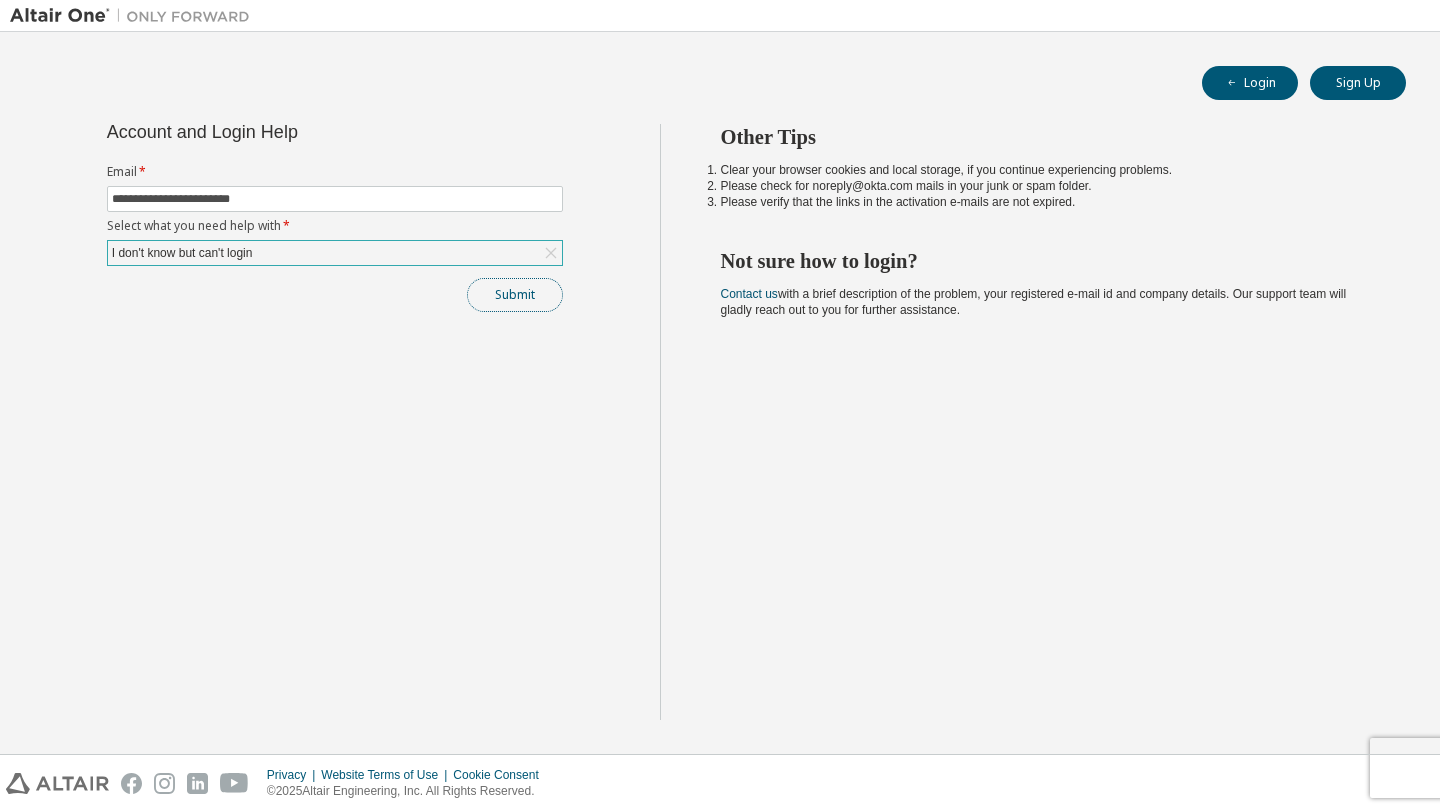 click on "Submit" at bounding box center (515, 295) 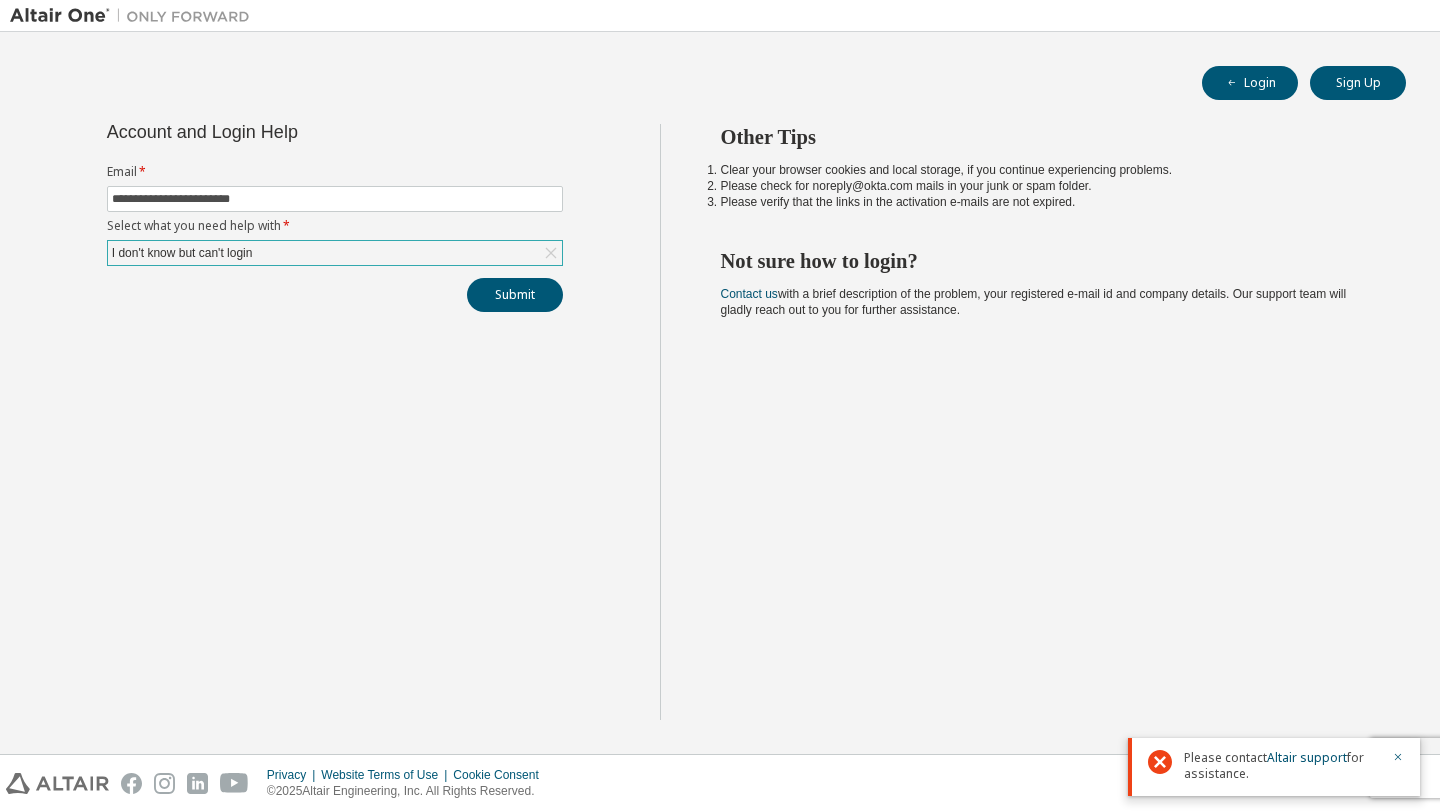 click on "Please contact  Altair support  for assistance." at bounding box center (1274, 767) 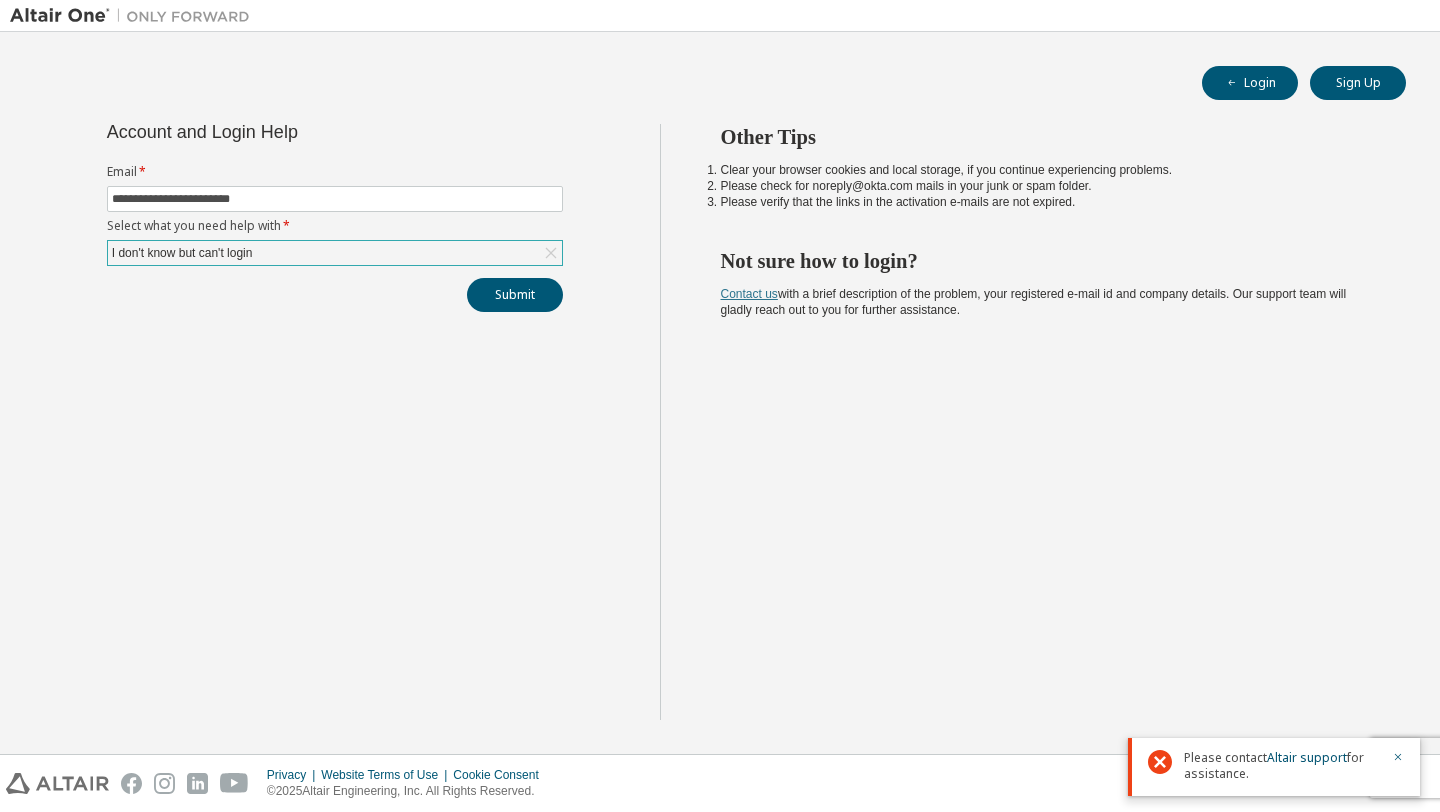 click on "Contact us" at bounding box center (749, 294) 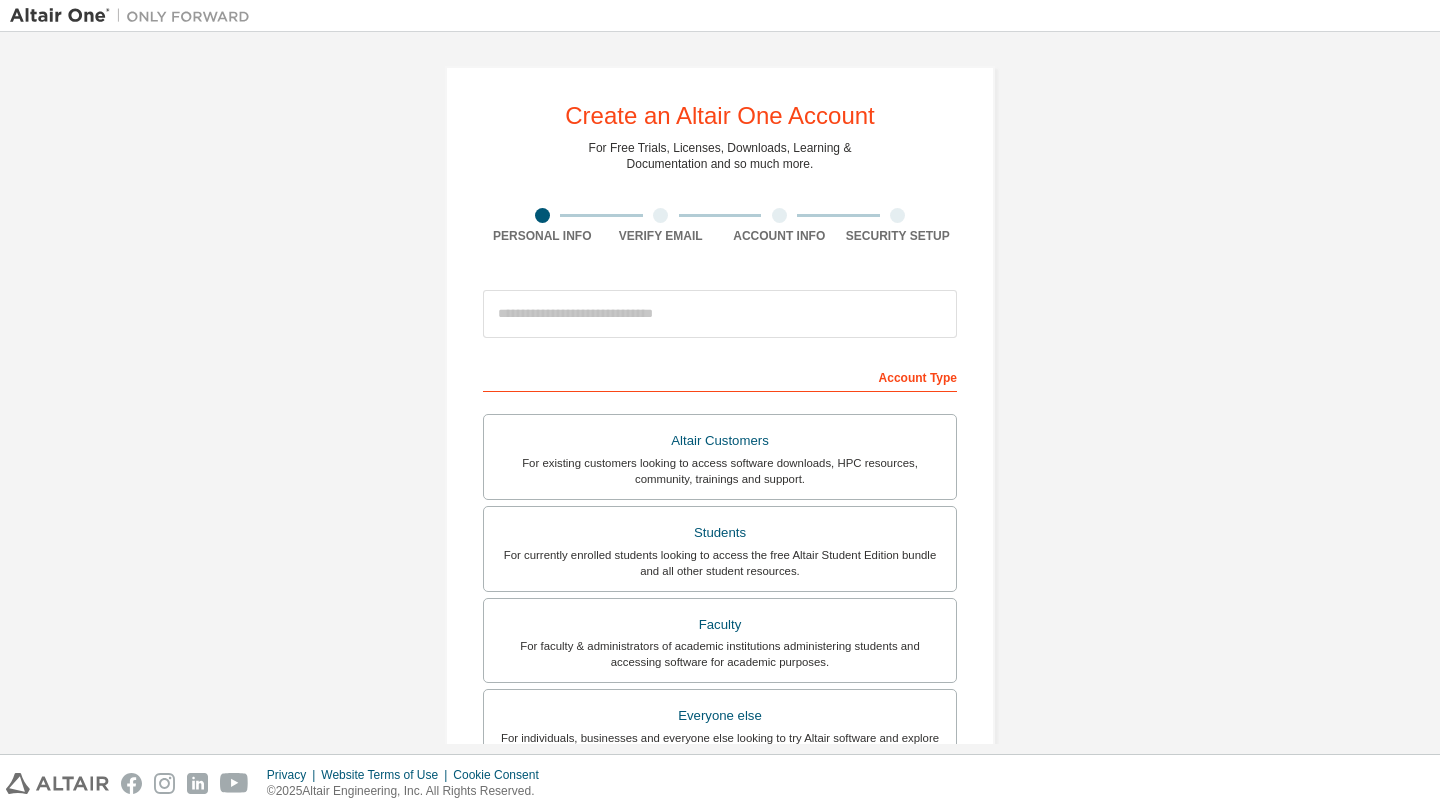 scroll, scrollTop: 0, scrollLeft: 0, axis: both 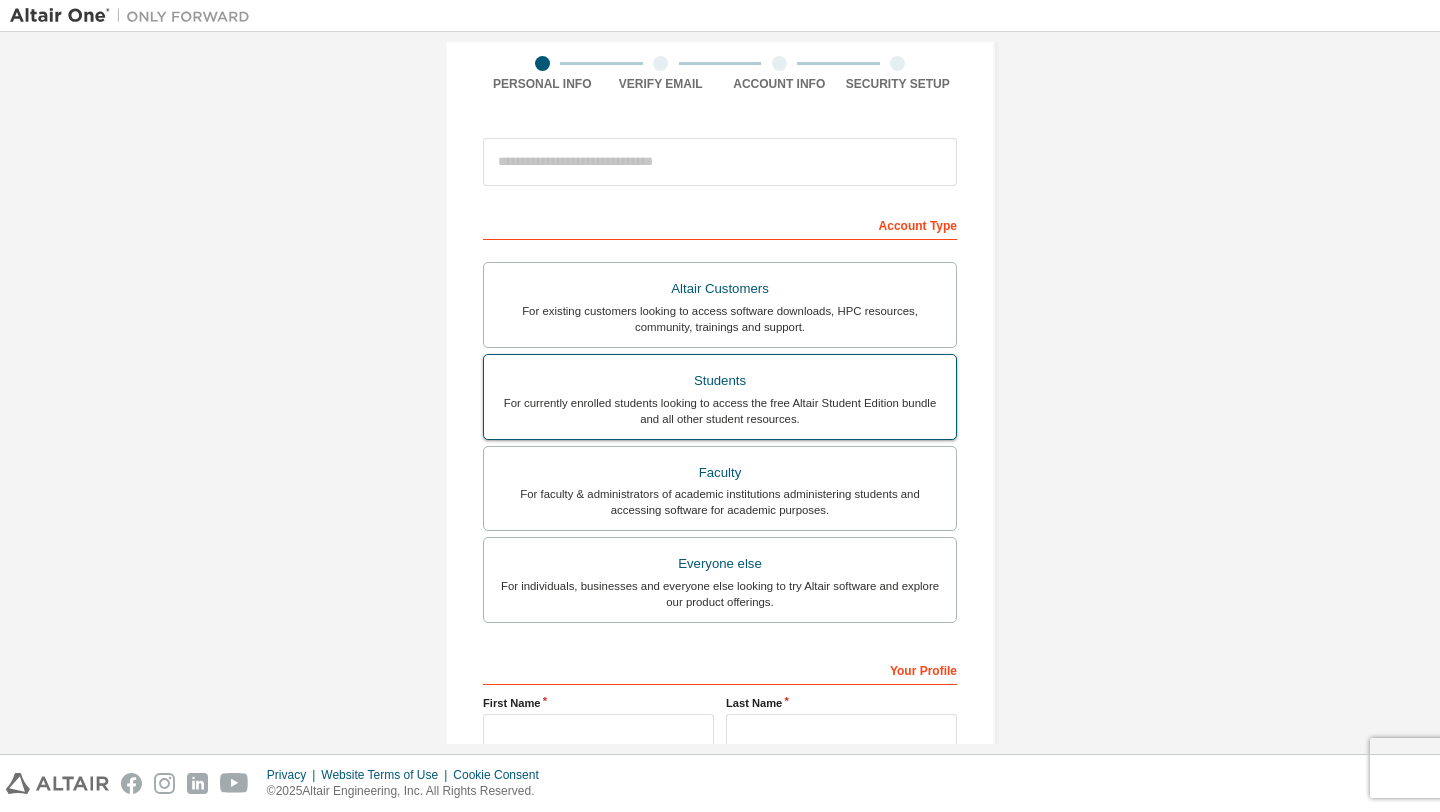 click on "For currently enrolled students looking to access the free Altair Student Edition bundle and all other student resources." at bounding box center [720, 411] 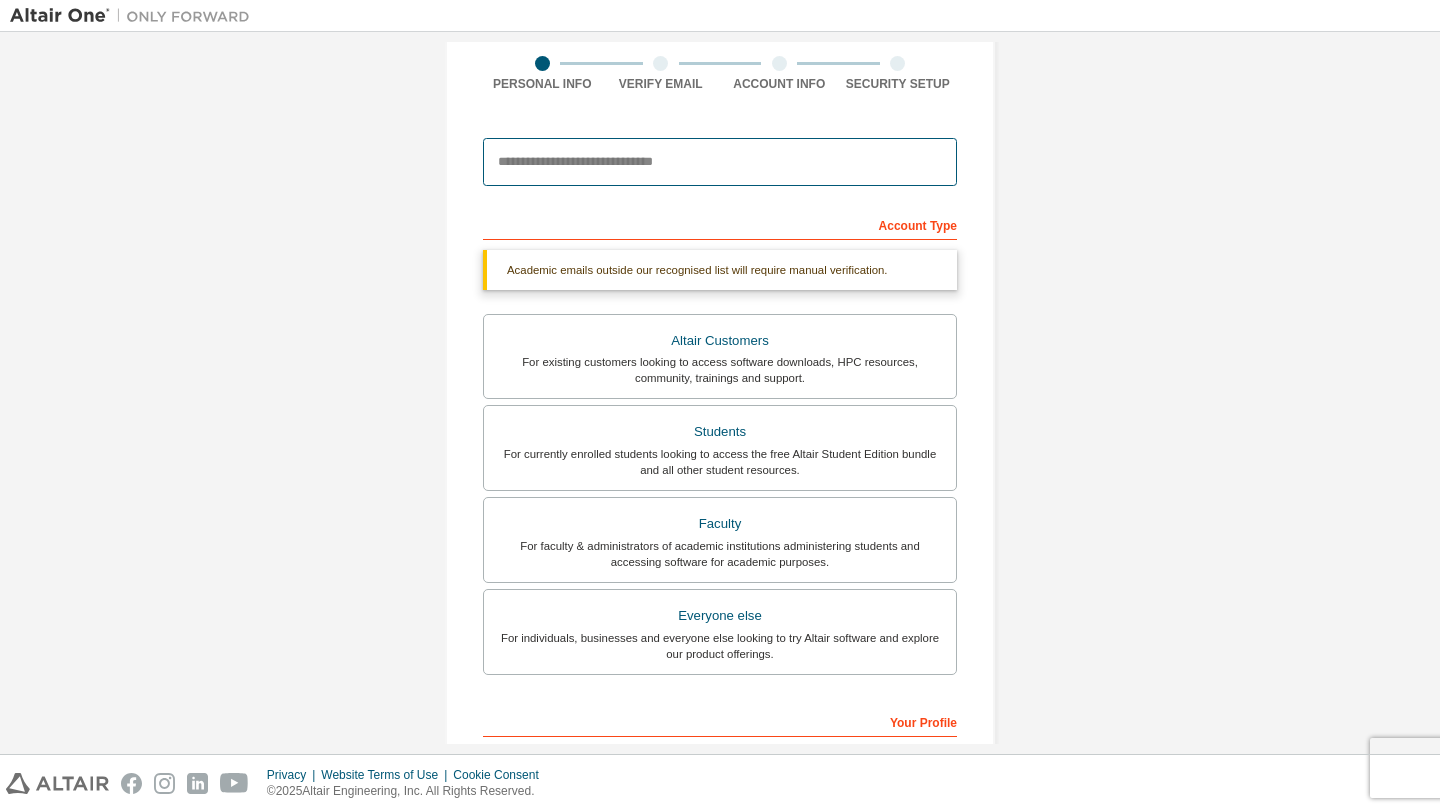 click at bounding box center [720, 162] 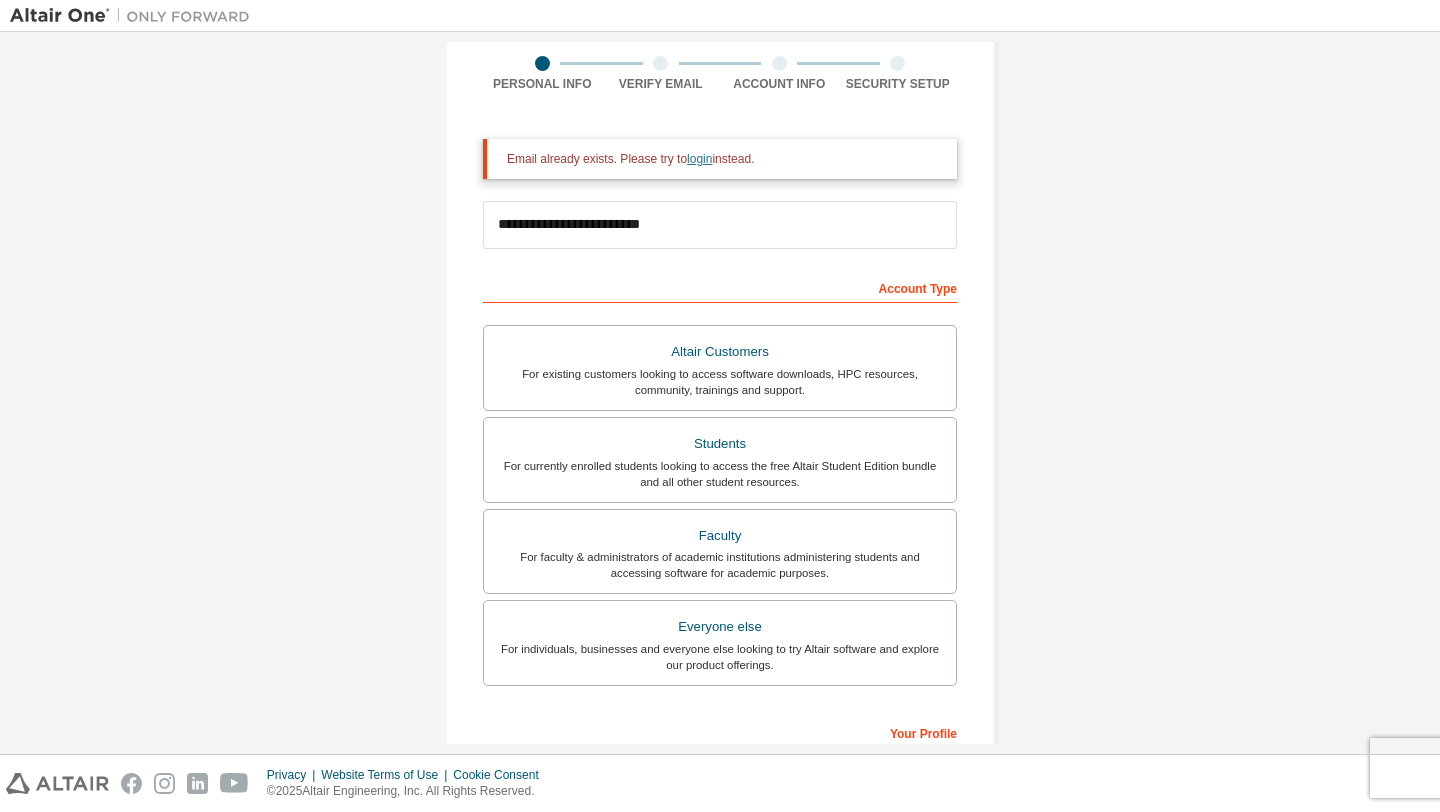 click on "login" at bounding box center [699, 159] 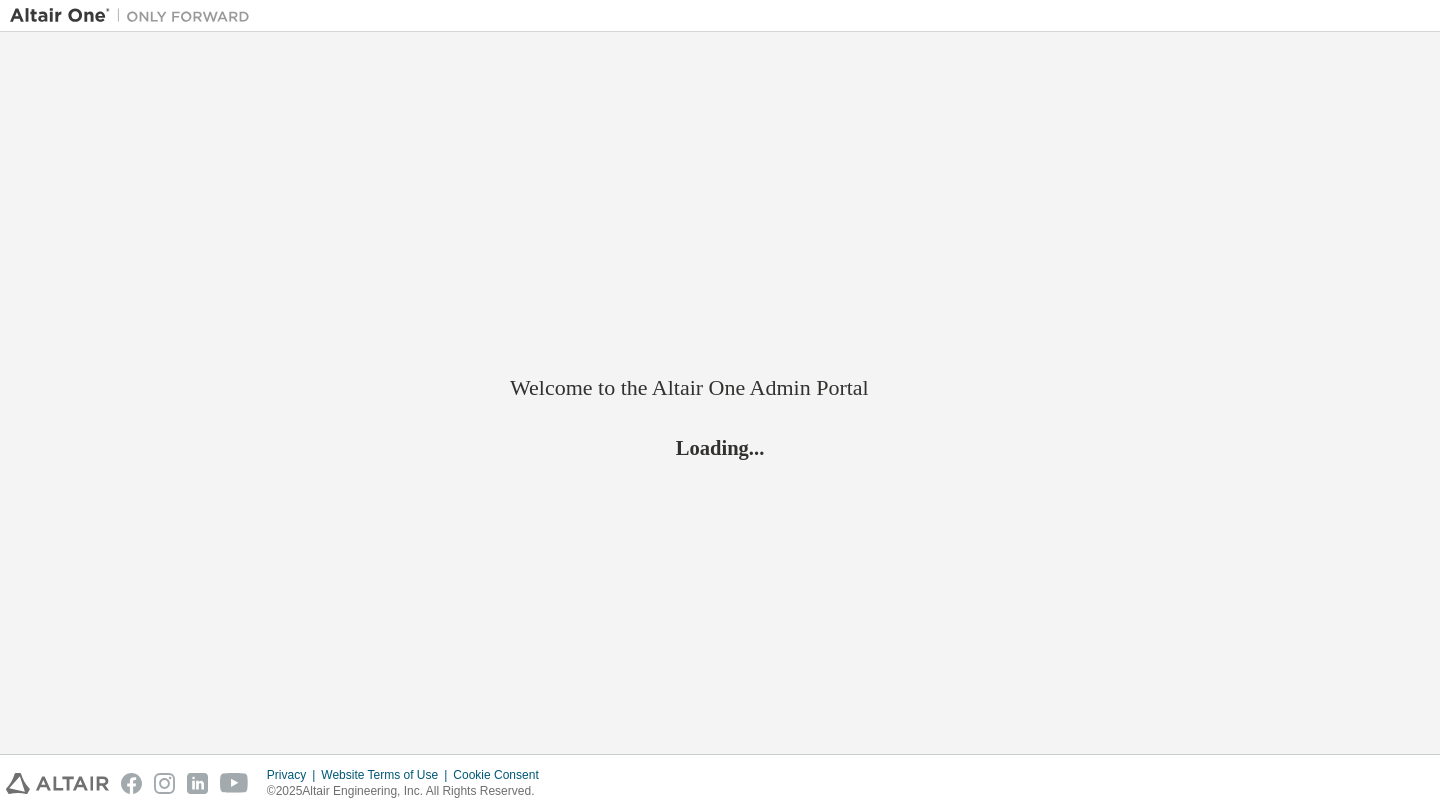 scroll, scrollTop: 0, scrollLeft: 0, axis: both 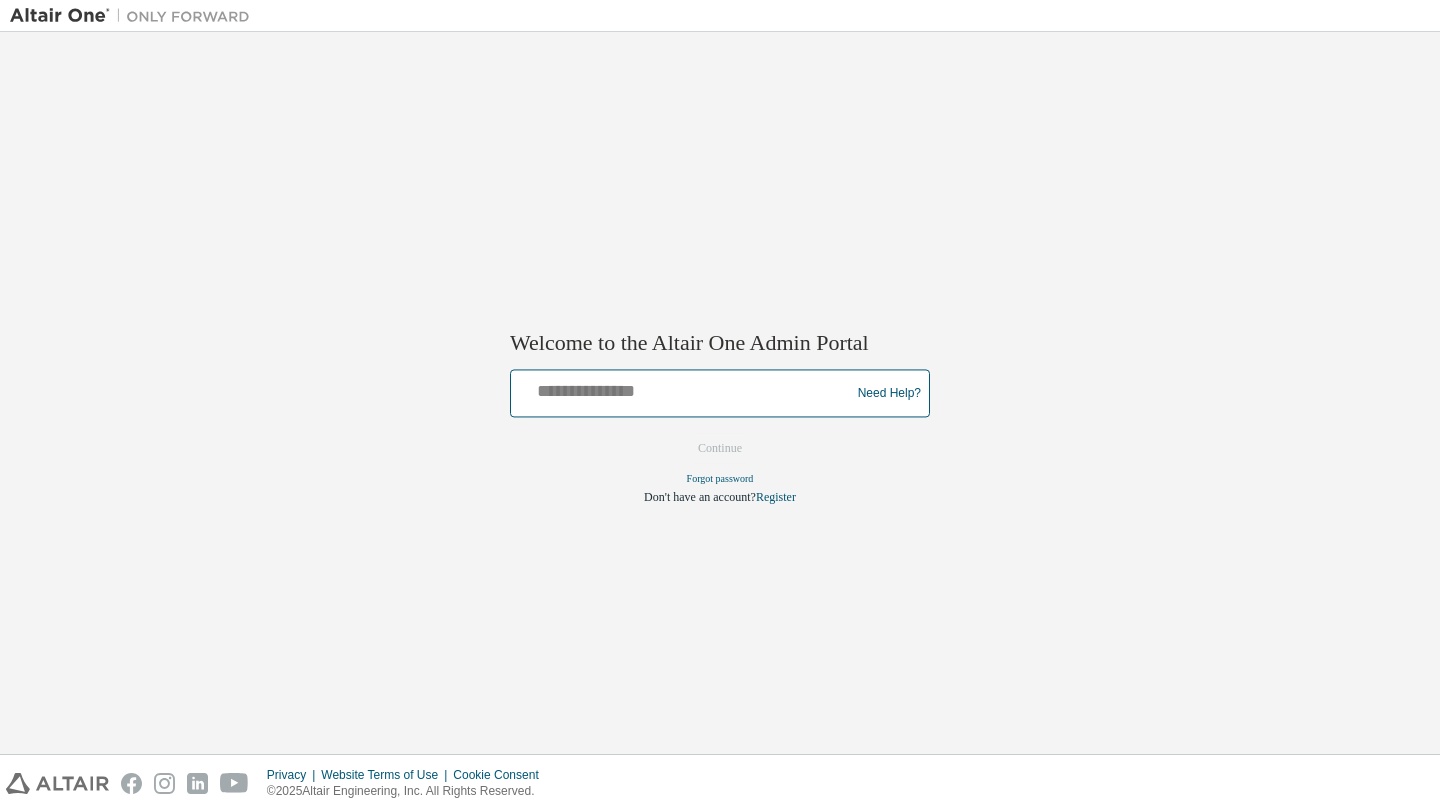 click at bounding box center (683, 389) 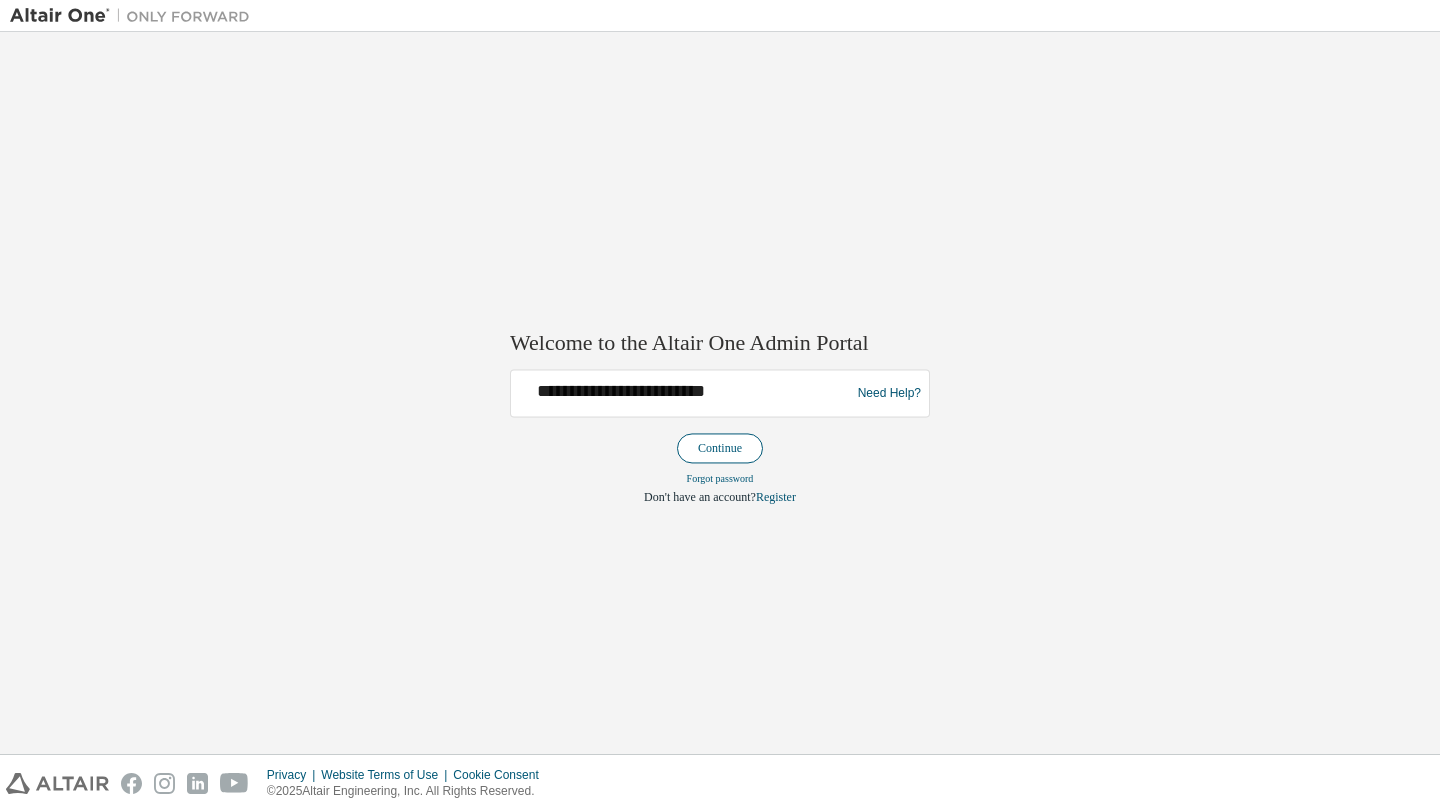 click on "Continue" at bounding box center (720, 449) 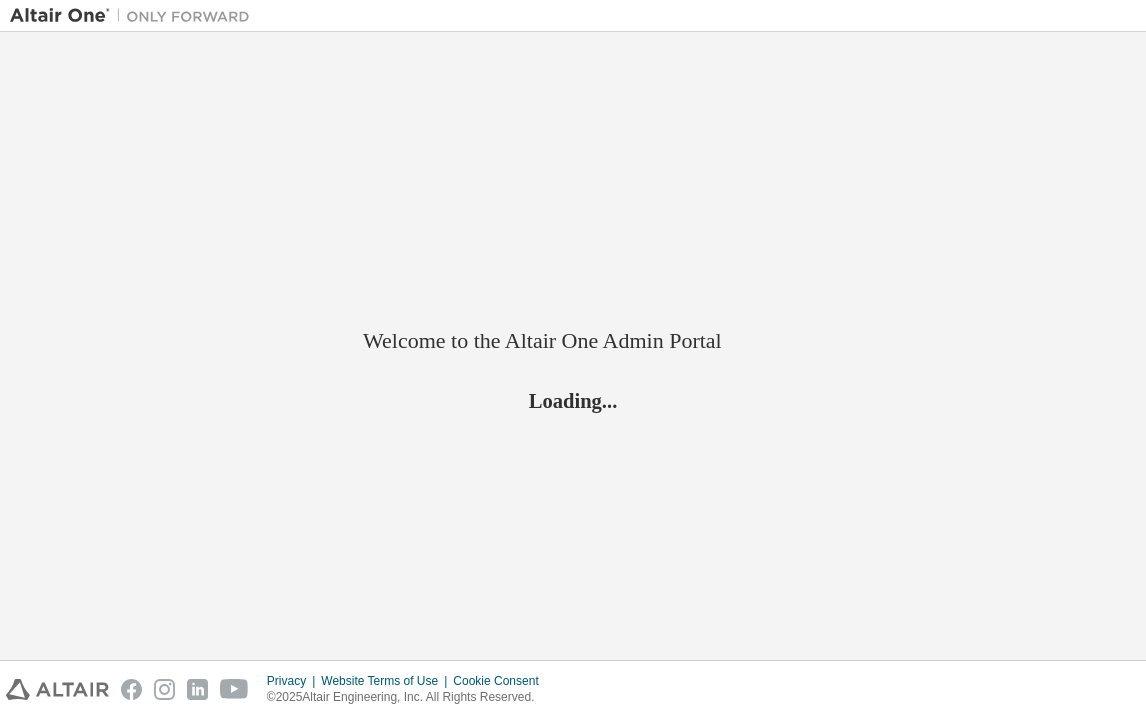 scroll, scrollTop: 0, scrollLeft: 0, axis: both 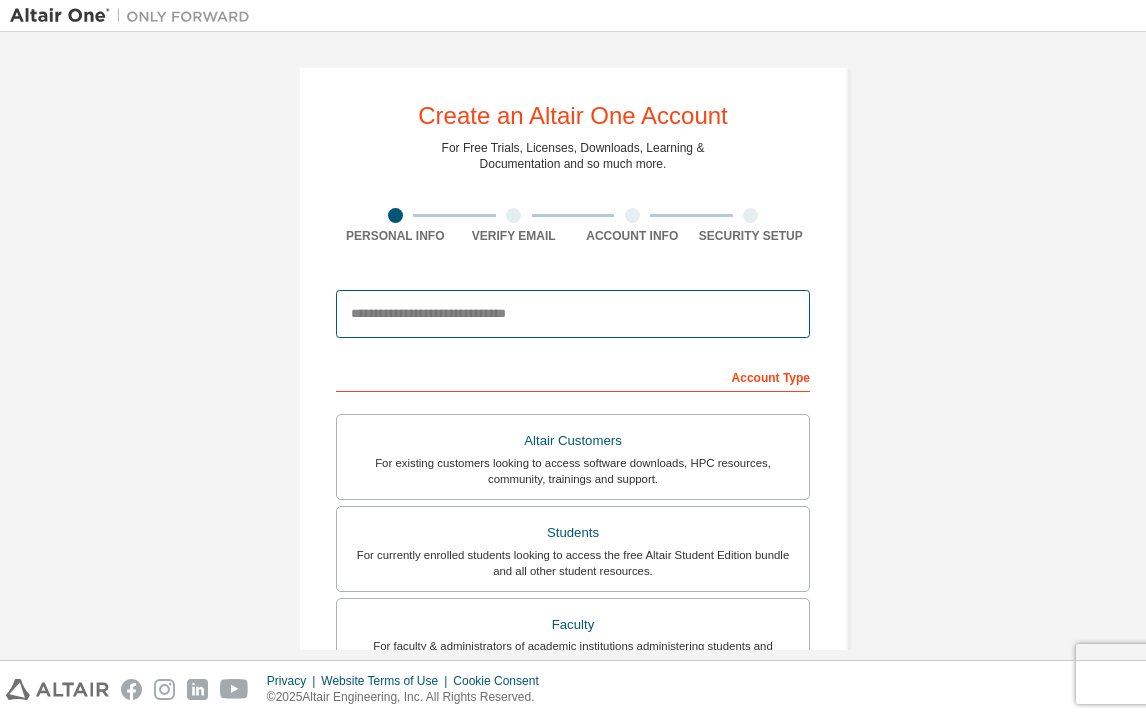 click at bounding box center [573, 314] 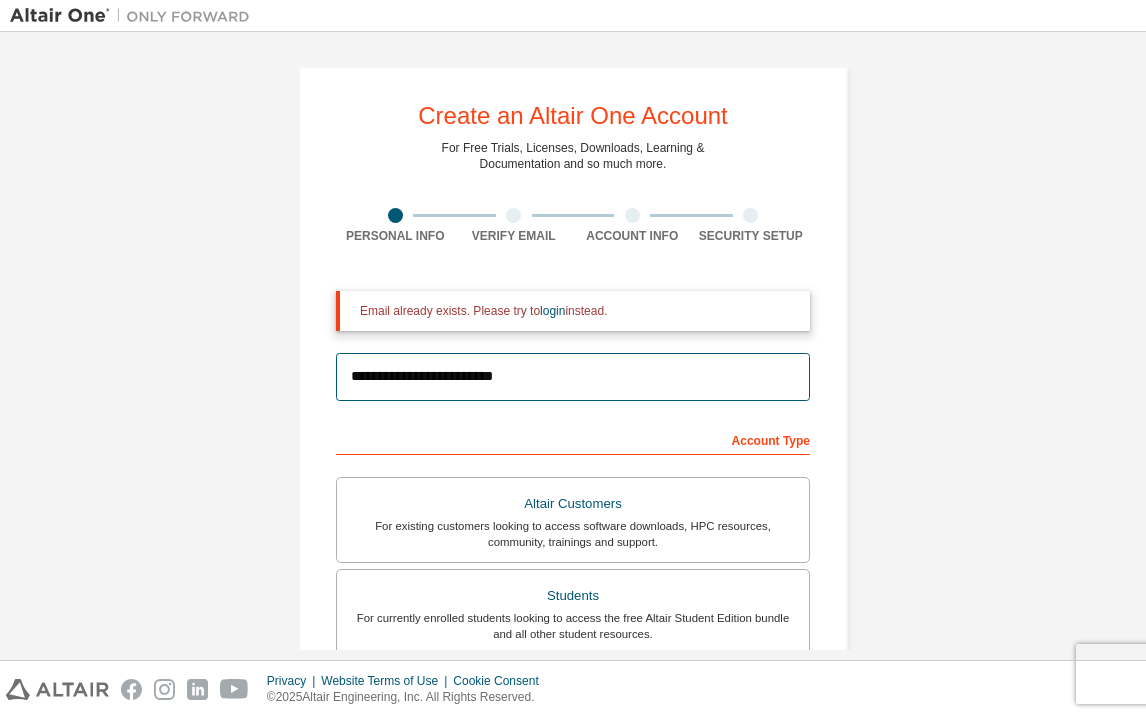 scroll, scrollTop: 514, scrollLeft: 0, axis: vertical 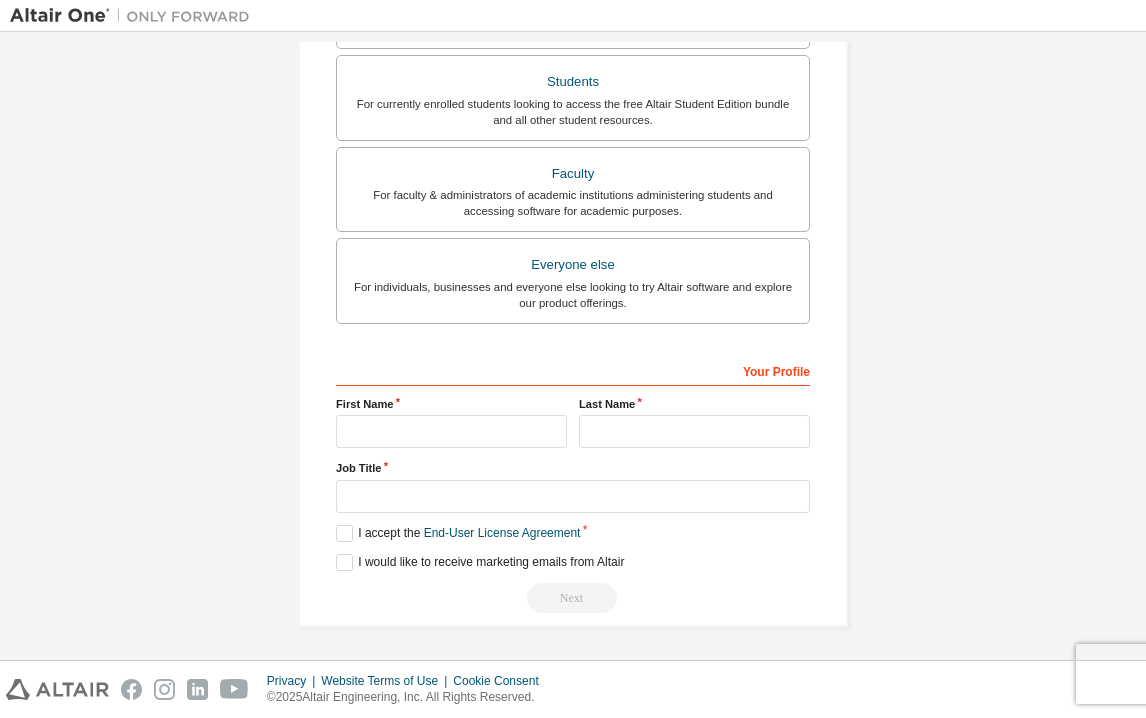 click on "**********" at bounding box center [573, 89] 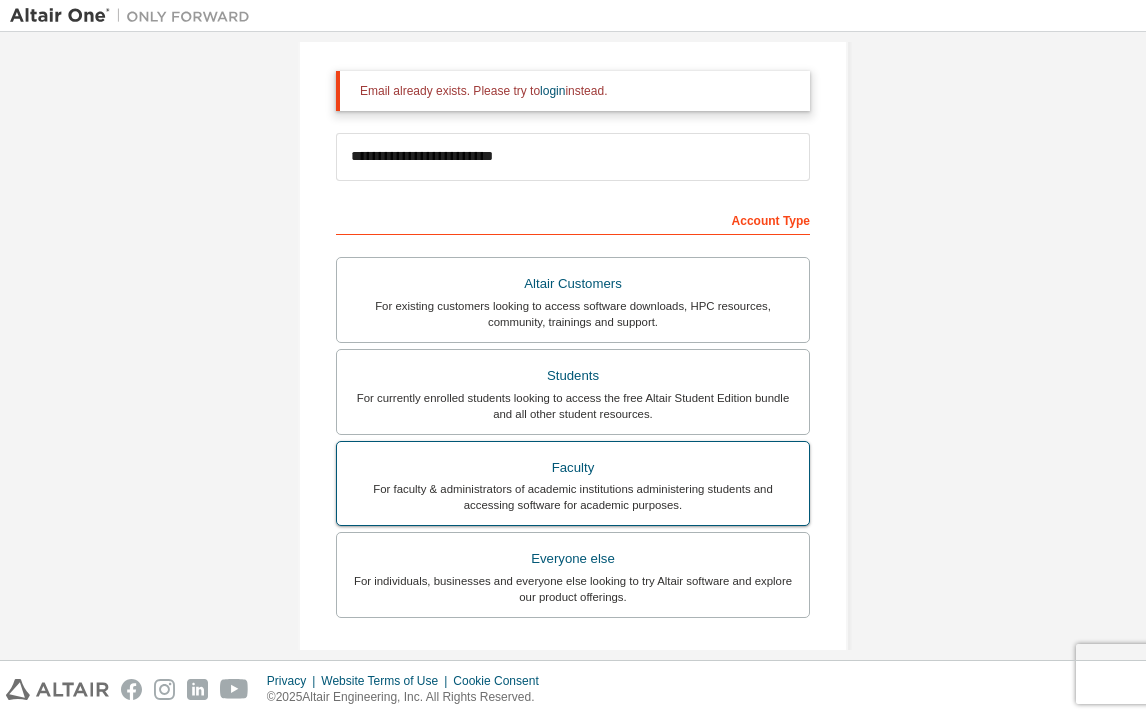 scroll, scrollTop: 0, scrollLeft: 0, axis: both 